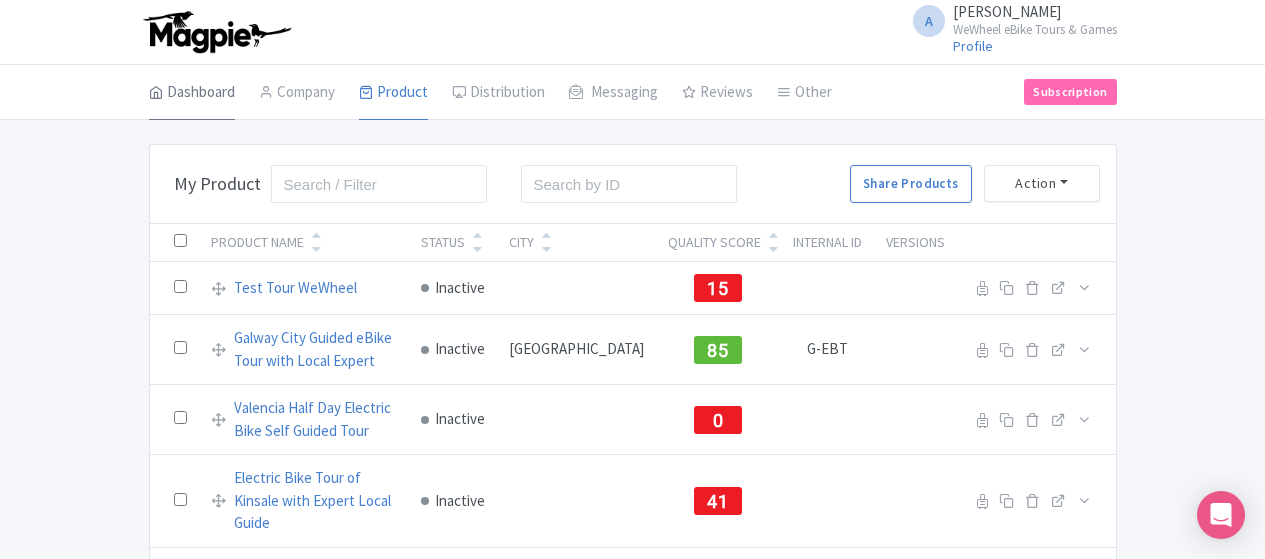 scroll, scrollTop: 0, scrollLeft: 0, axis: both 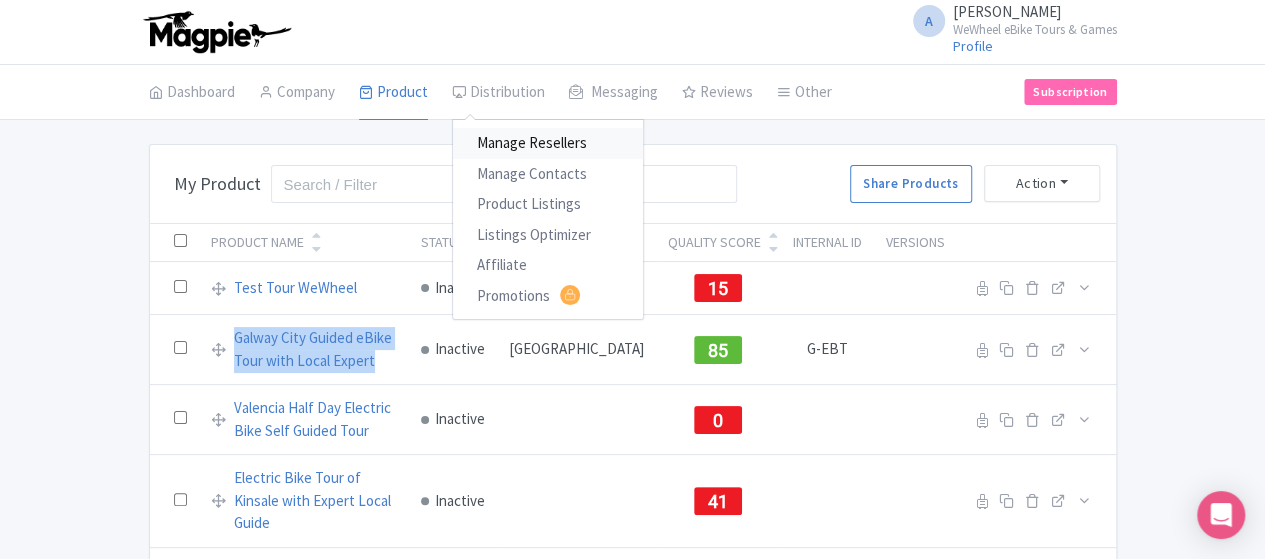click on "Manage Resellers" at bounding box center (548, 143) 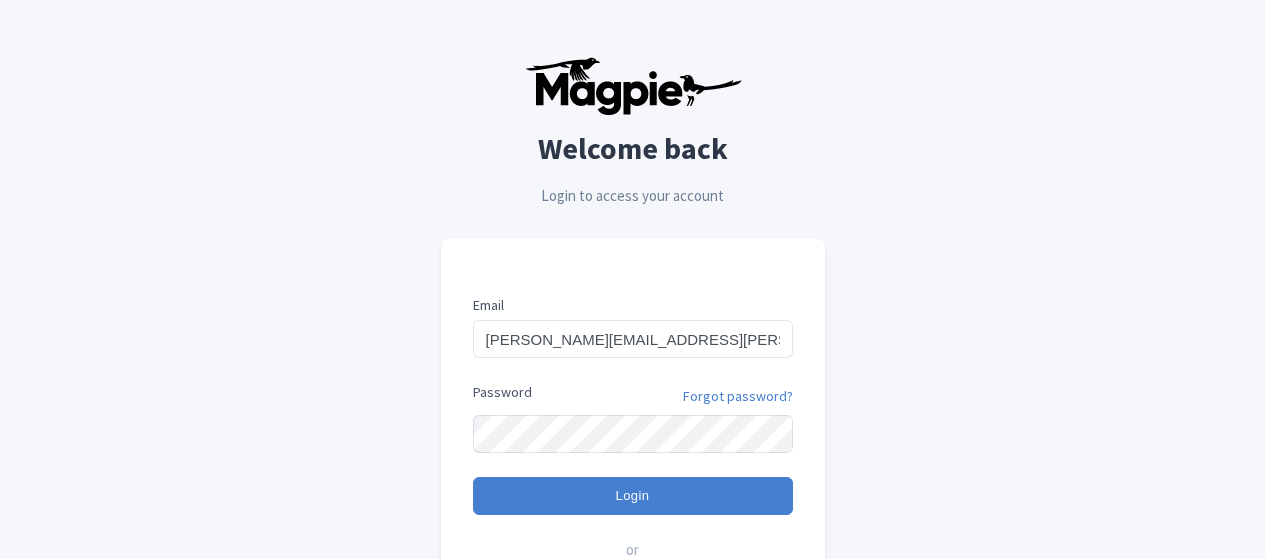 type on "Logging in..." 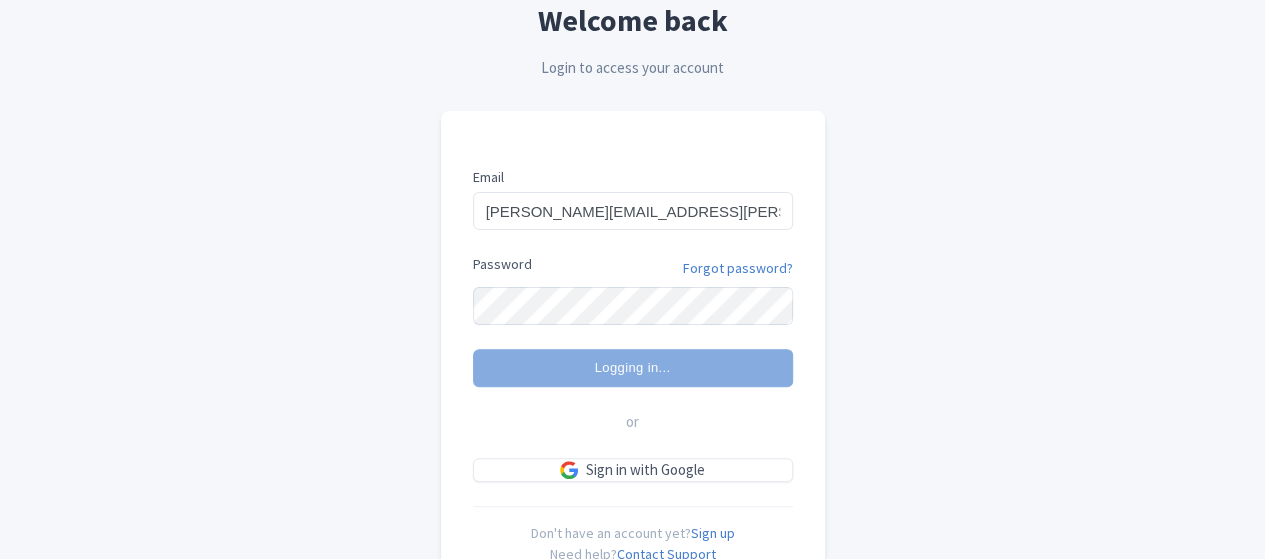 scroll, scrollTop: 220, scrollLeft: 0, axis: vertical 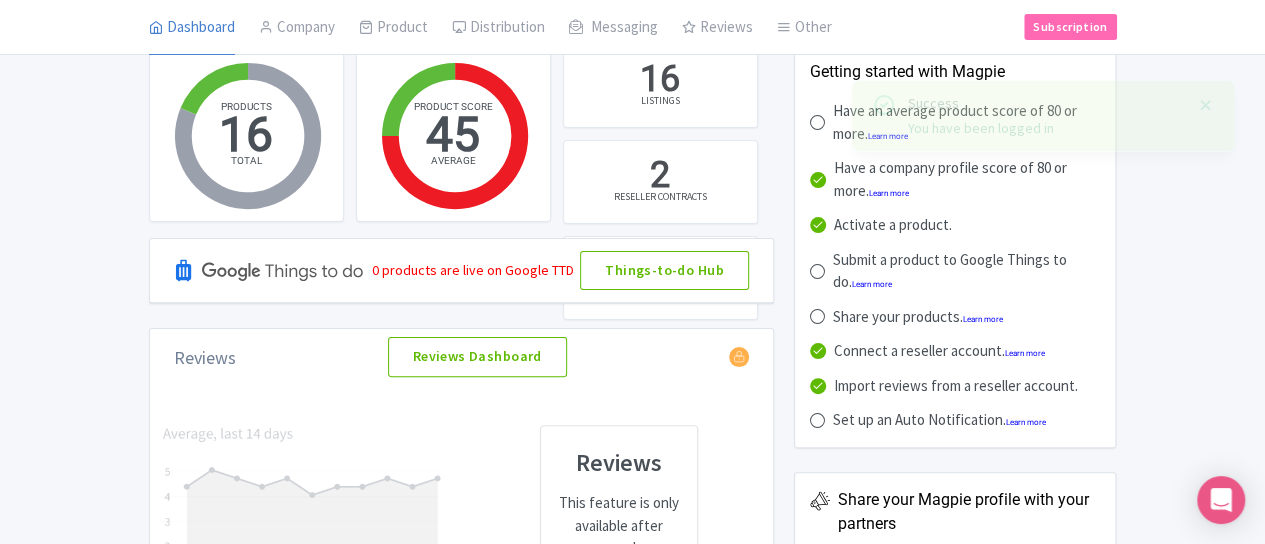 click at bounding box center [1206, 105] 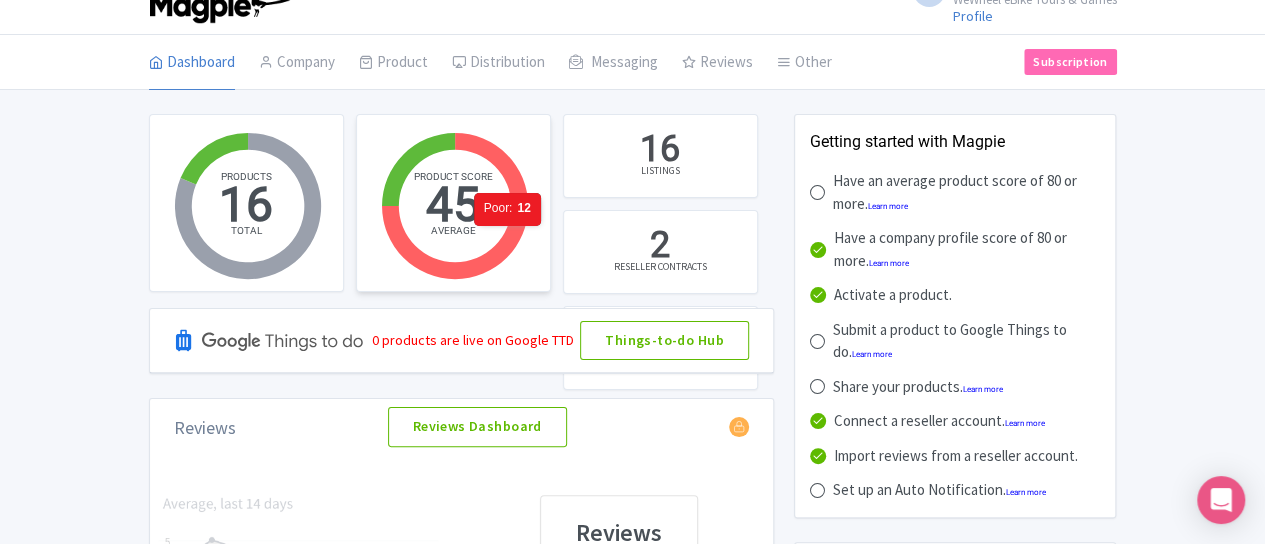 scroll, scrollTop: 0, scrollLeft: 0, axis: both 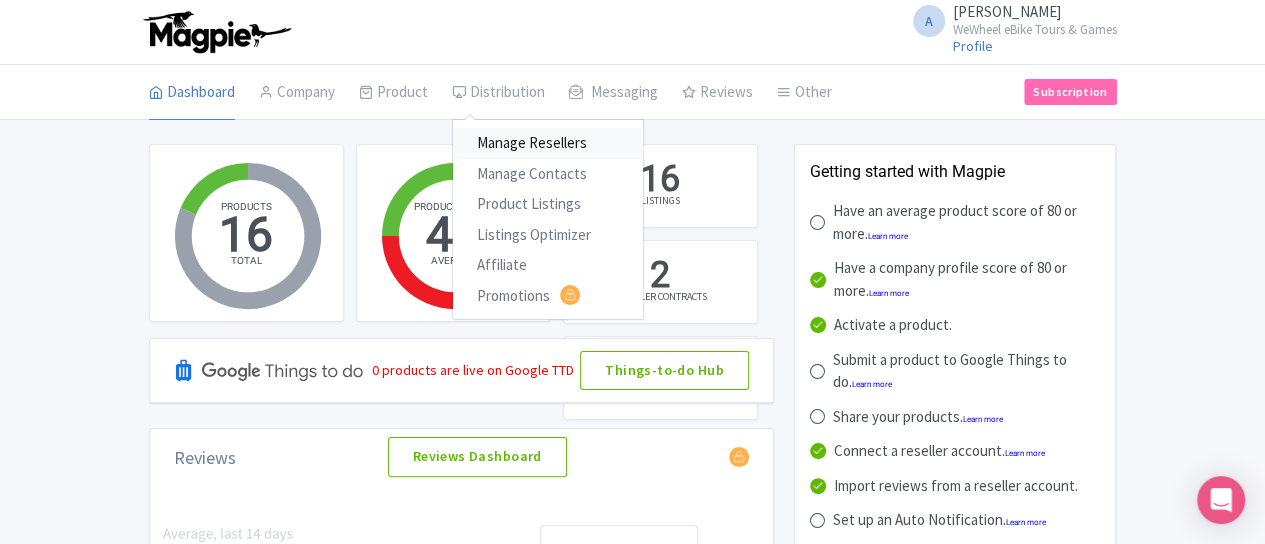 click on "Manage Resellers" at bounding box center (548, 143) 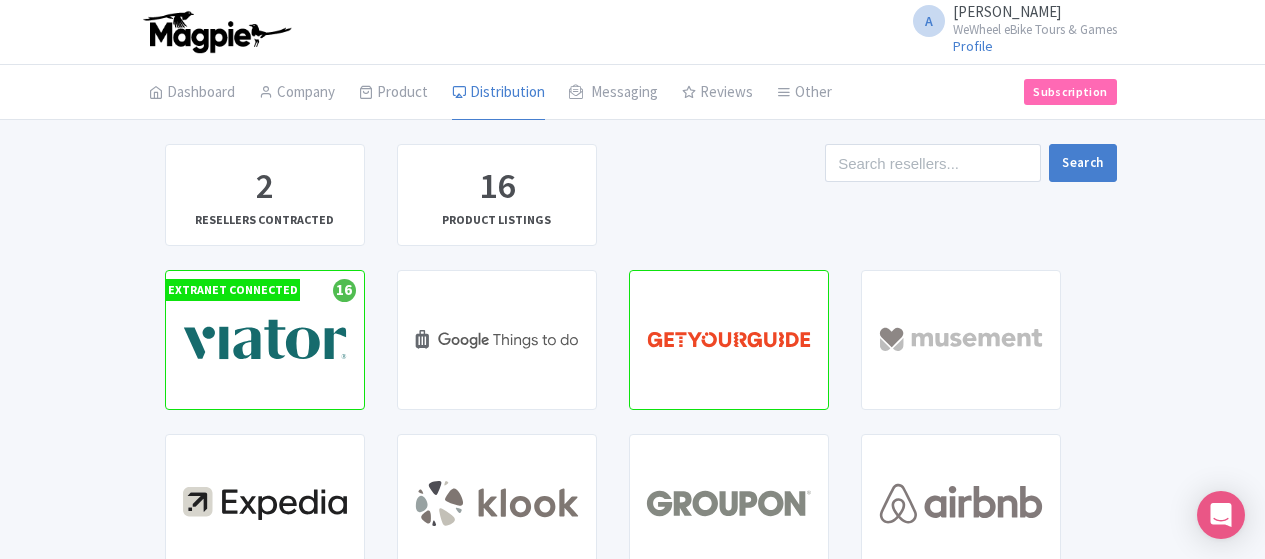 scroll, scrollTop: 0, scrollLeft: 0, axis: both 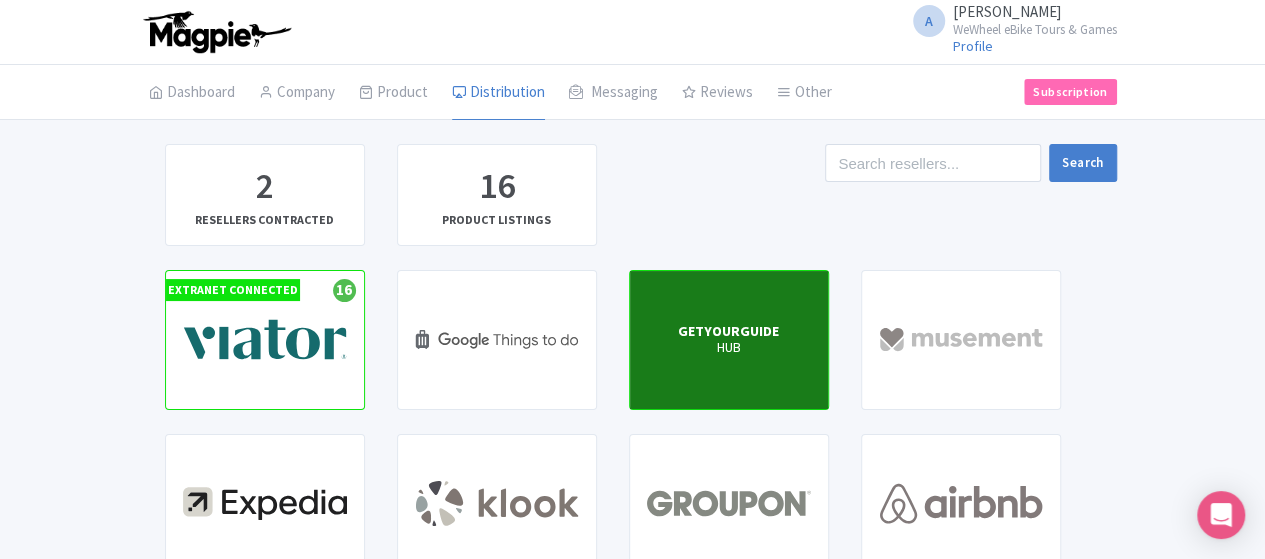click on "HUB" at bounding box center (728, 348) 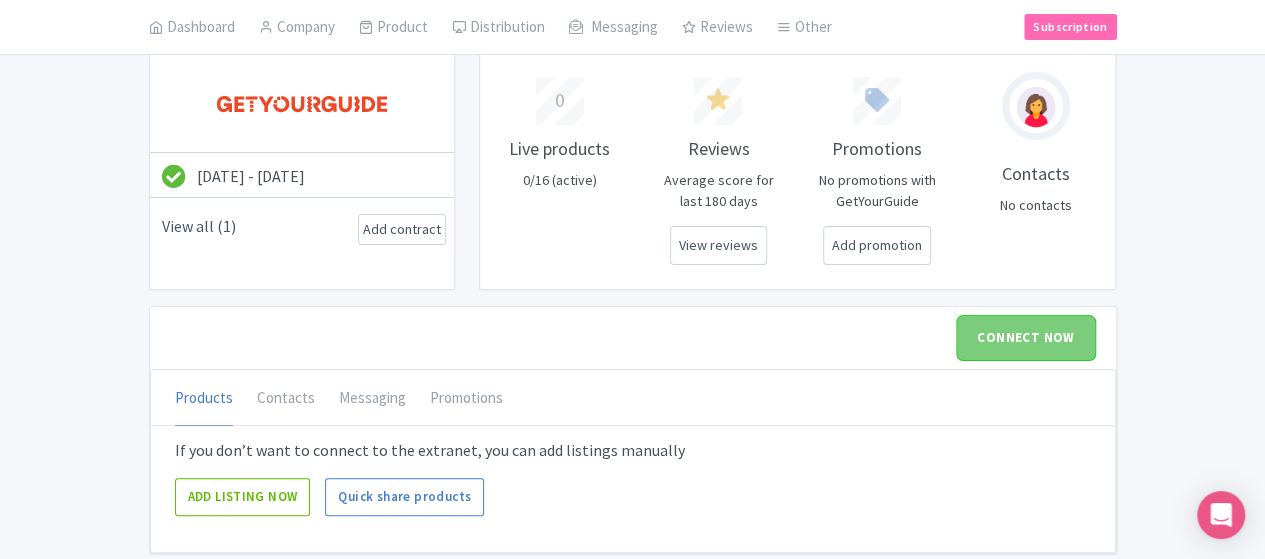 scroll, scrollTop: 173, scrollLeft: 0, axis: vertical 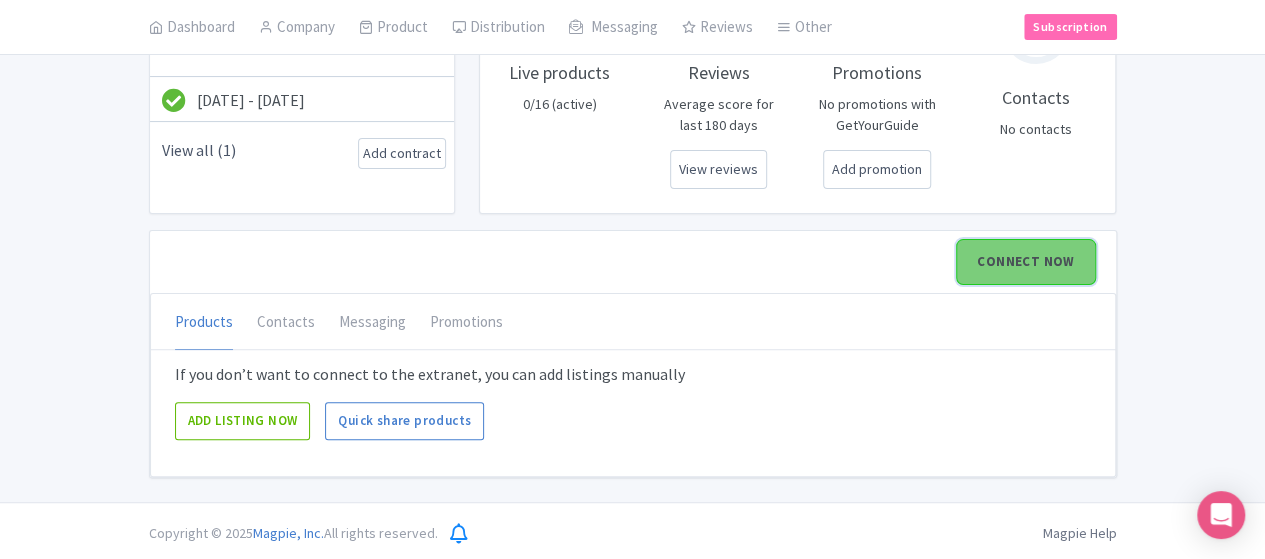 click on "CONNECT NOW" at bounding box center (1025, 262) 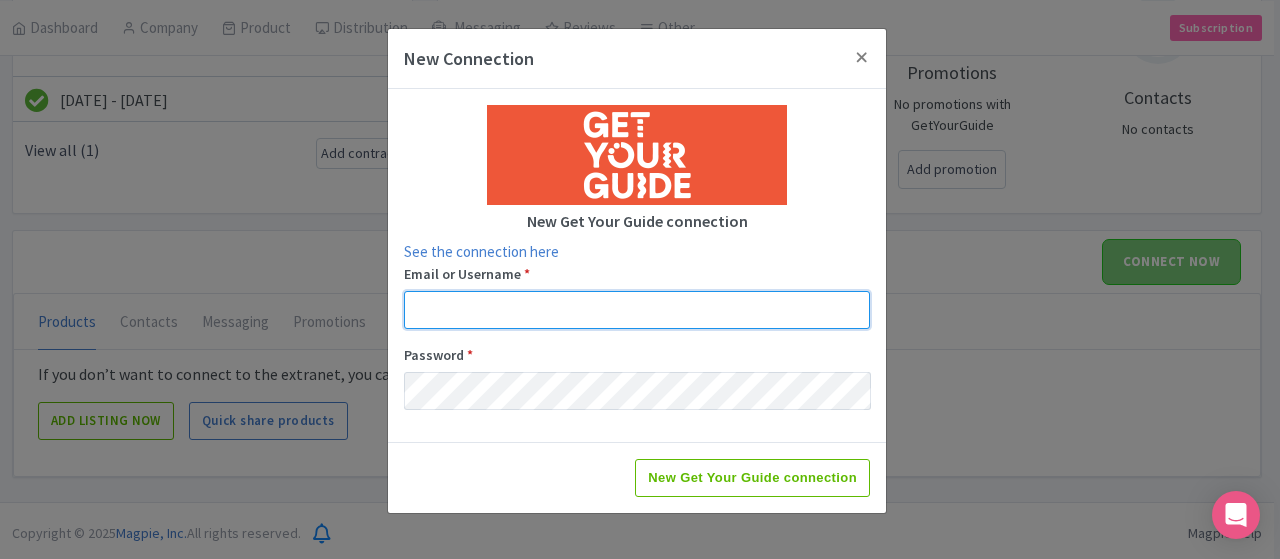type on "alex.clements@wewheel.com" 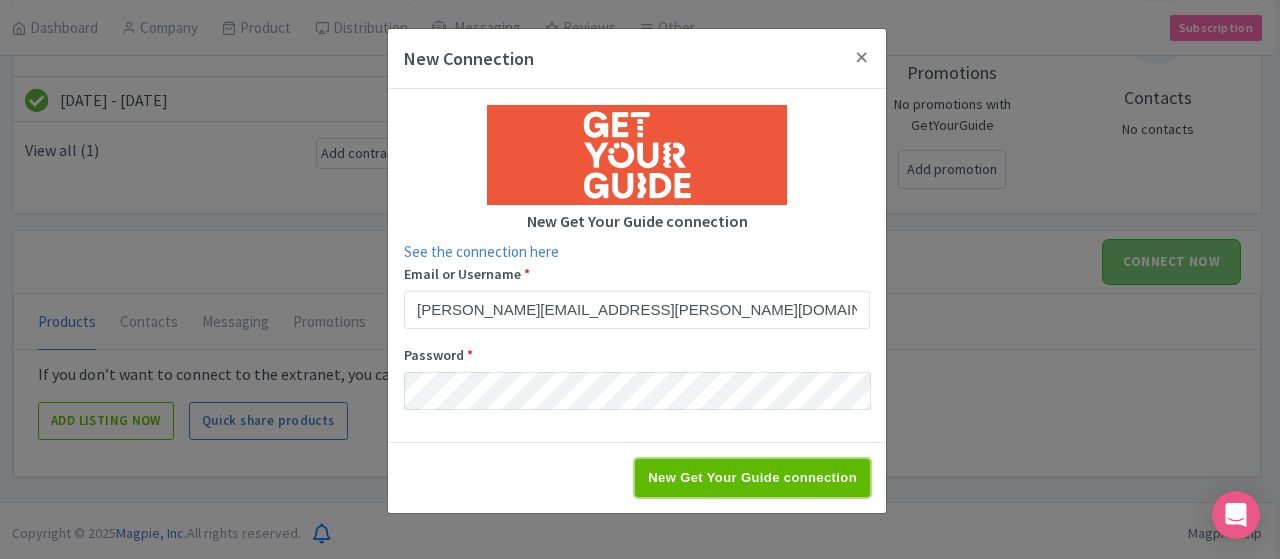 click on "New Get Your Guide connection" at bounding box center [752, 478] 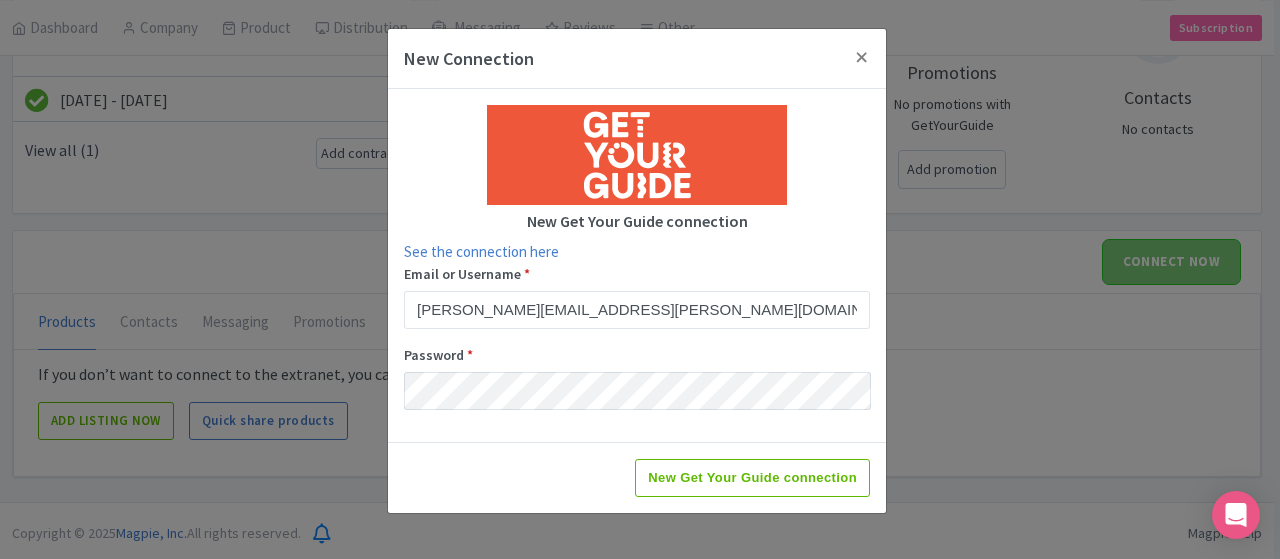 type on "Saving..." 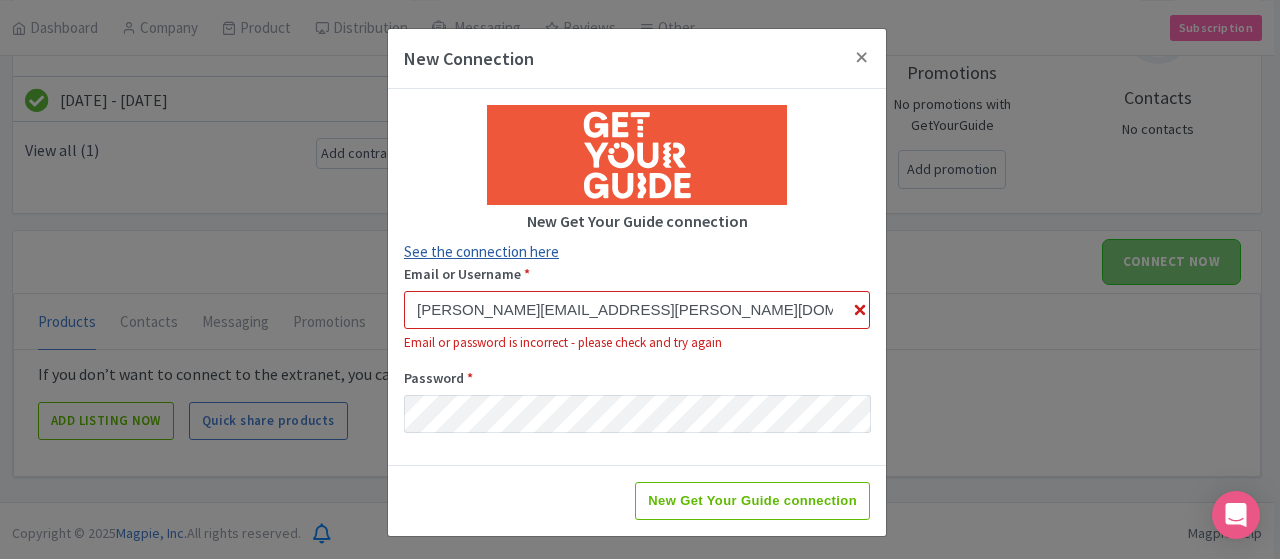 click on "See the connection here" at bounding box center (481, 251) 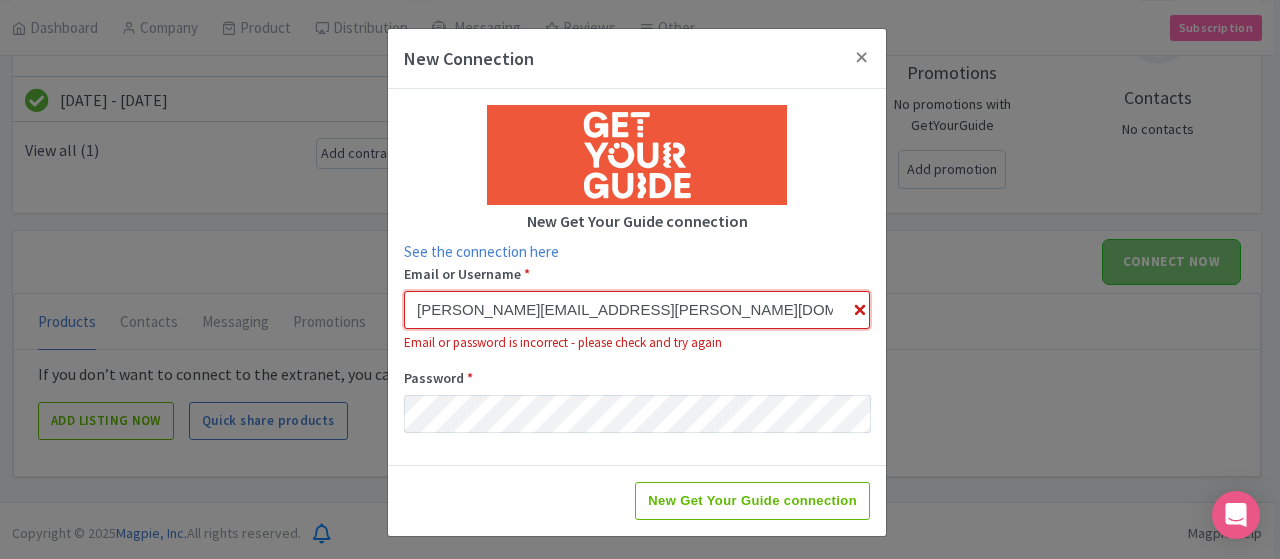 drag, startPoint x: 503, startPoint y: 308, endPoint x: 66, endPoint y: 303, distance: 437.0286 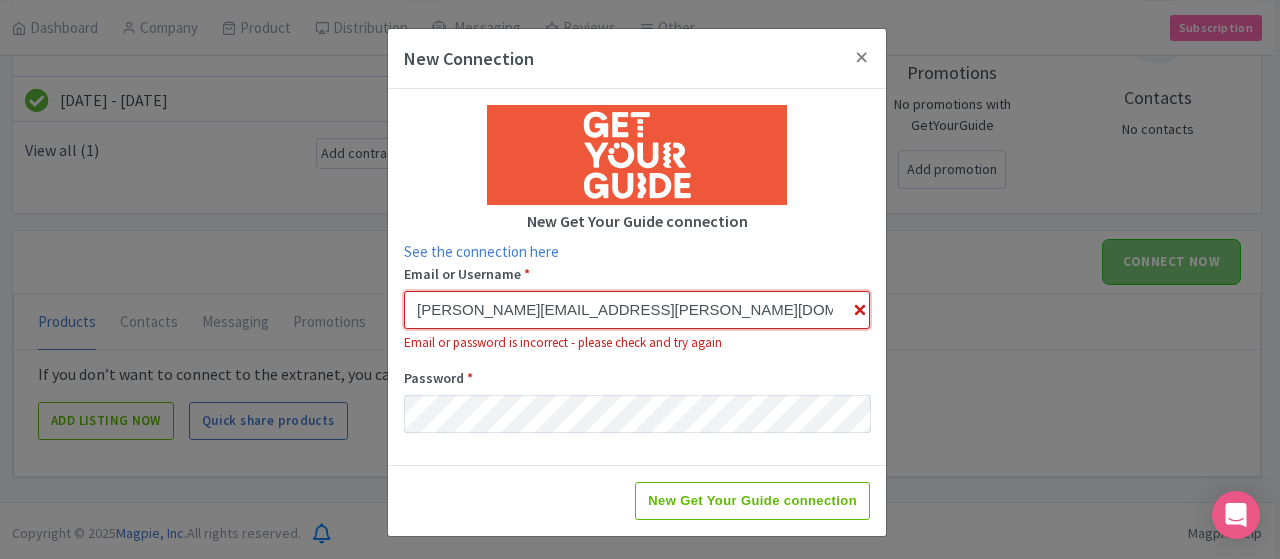 click on "New Connection
New Get Your Guide connection
See the connection here
Email or Username   * alex.clements@wewheel.com Email or password is incorrect - please check and try again
Password   *
New Get Your Guide connection" at bounding box center (640, 279) 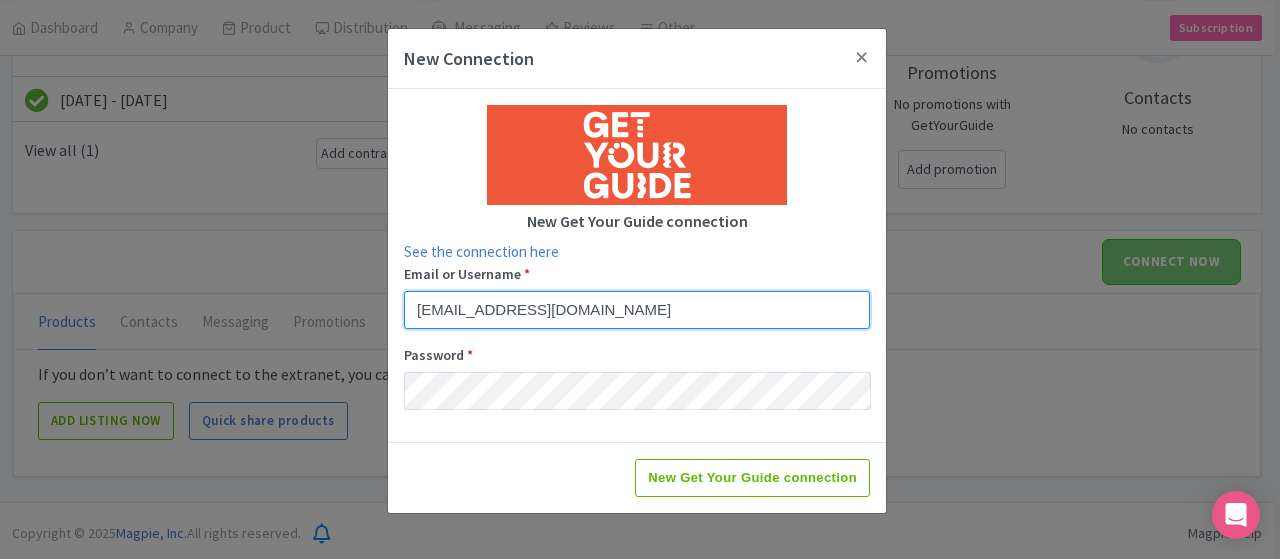 type on "hello@wewheel.com" 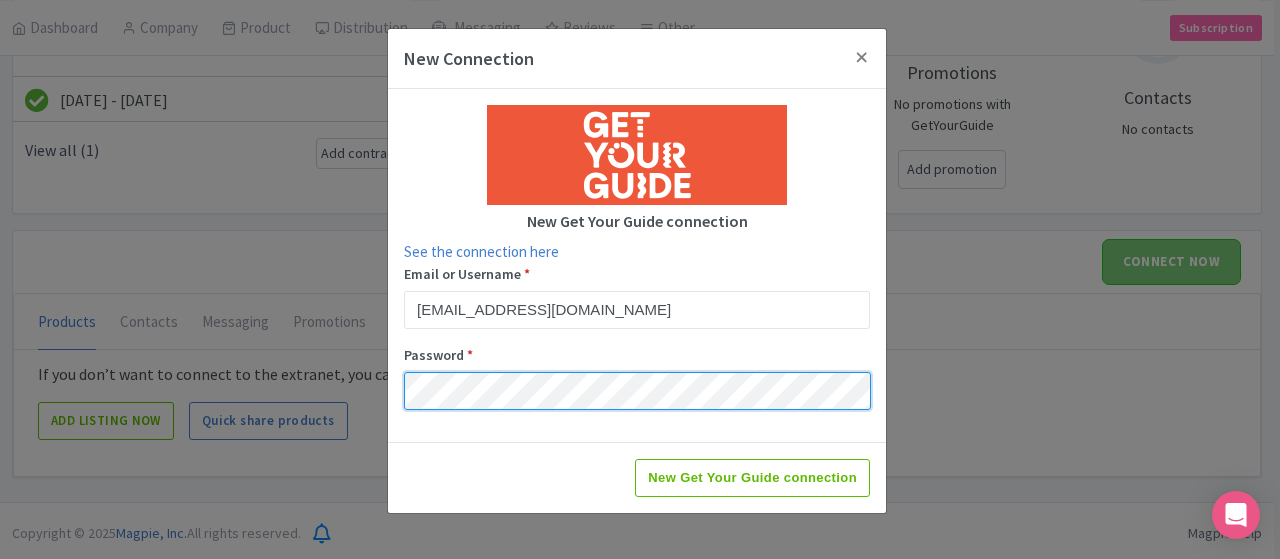 click on "New Connection
New Get Your Guide connection
See the connection here
Email or Username   * hello@wewheel.com
Password   *
New Get Your Guide connection" at bounding box center [640, 279] 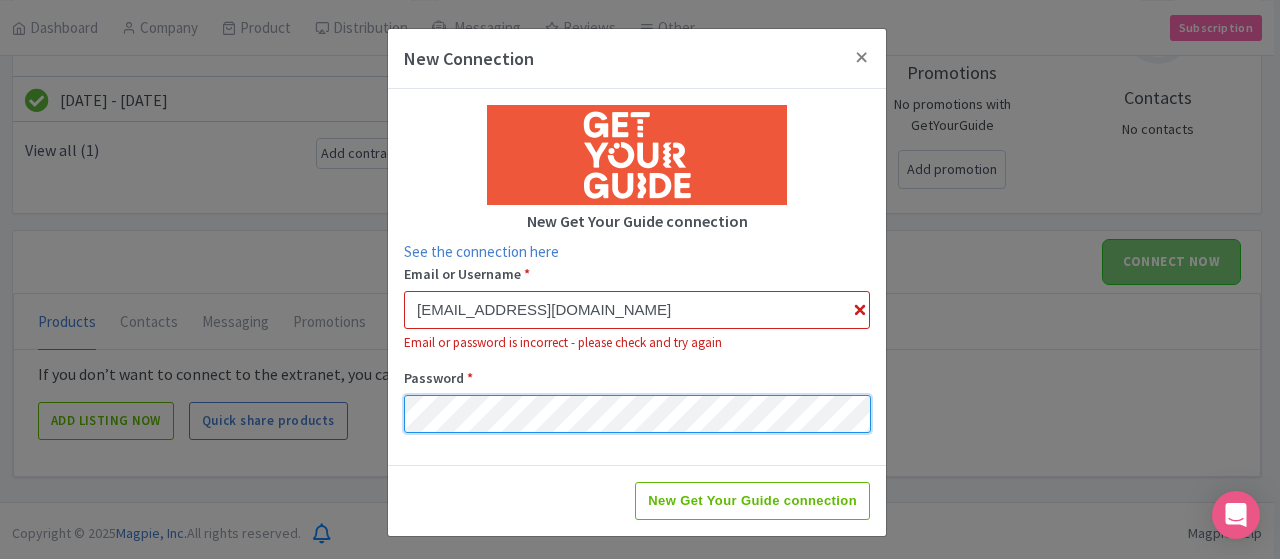 click on "New Get Your Guide connection" at bounding box center (752, 501) 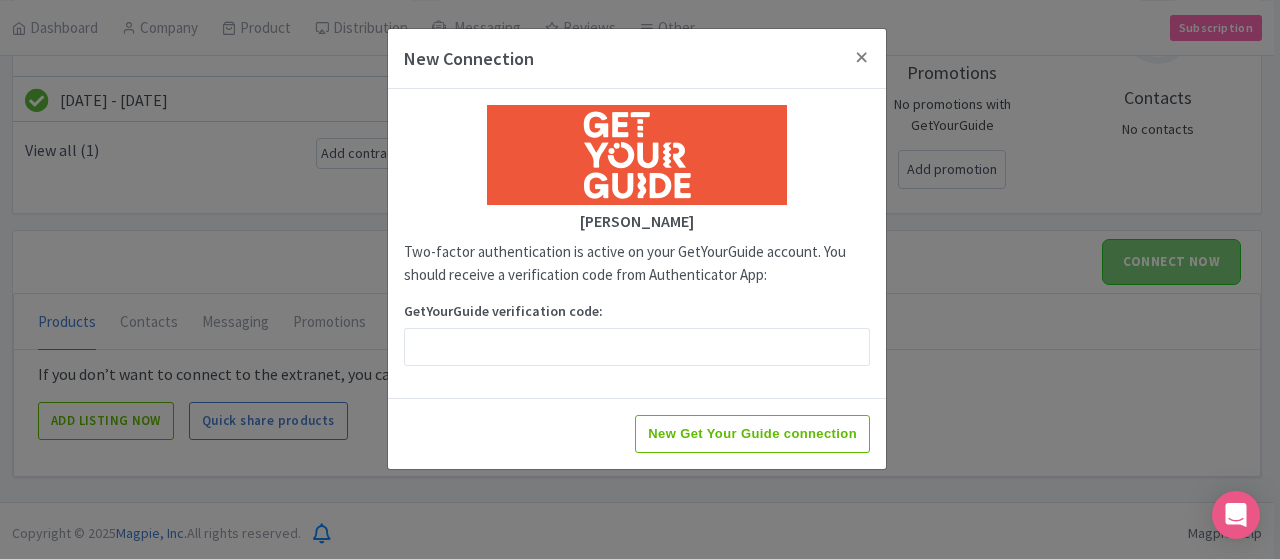 click on "Alex Clements
Two-factor authentication is active on your GetYourGuide account. You should receive a verification code from Authenticator App:
GetYourGuide verification code:
Email or Username   * hello@wewheel.com
Password   *" at bounding box center (637, 243) 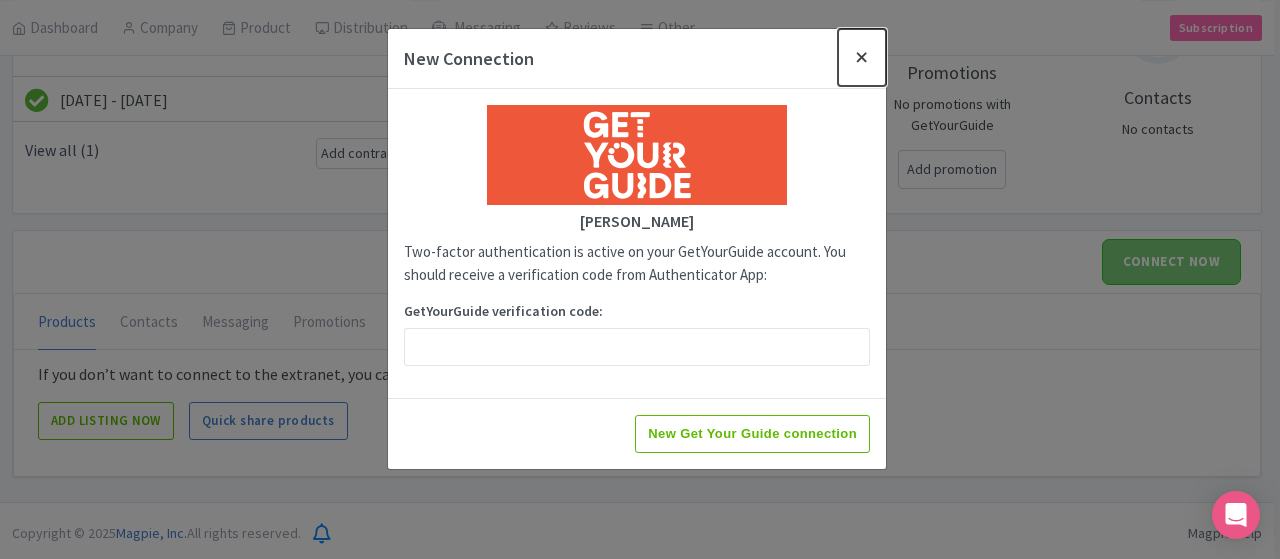click at bounding box center [862, 57] 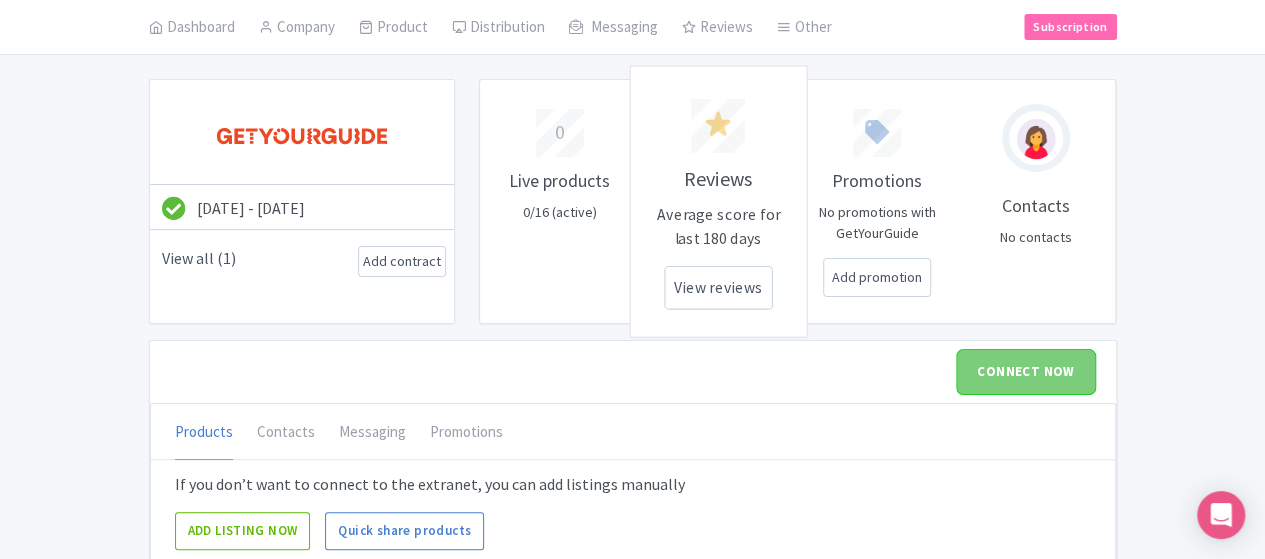 scroll, scrollTop: 0, scrollLeft: 0, axis: both 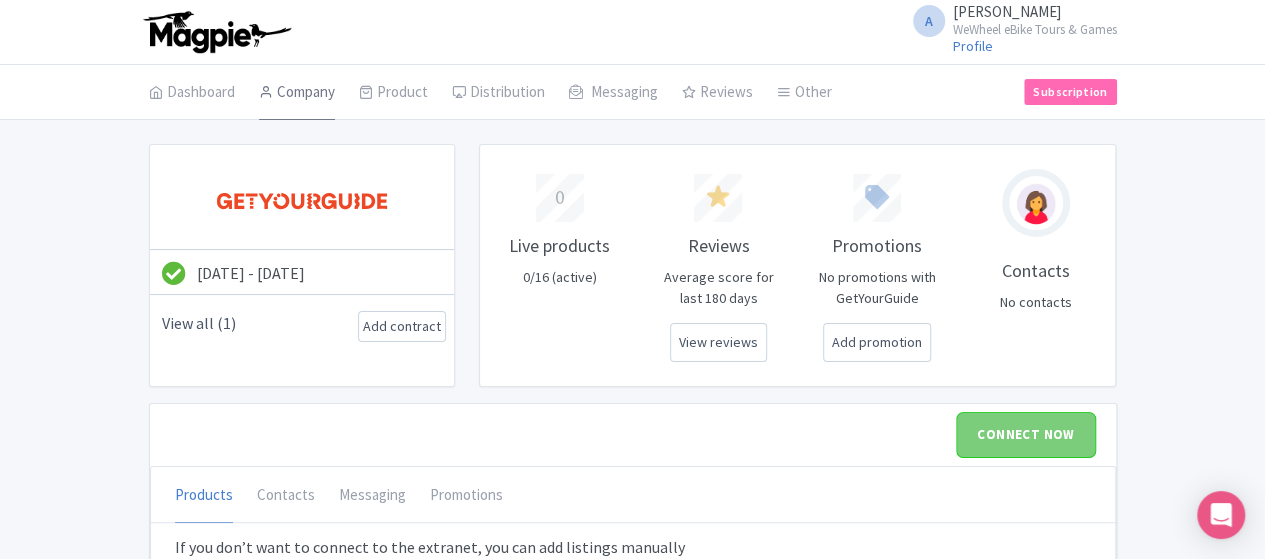 click on "Company" at bounding box center (297, 93) 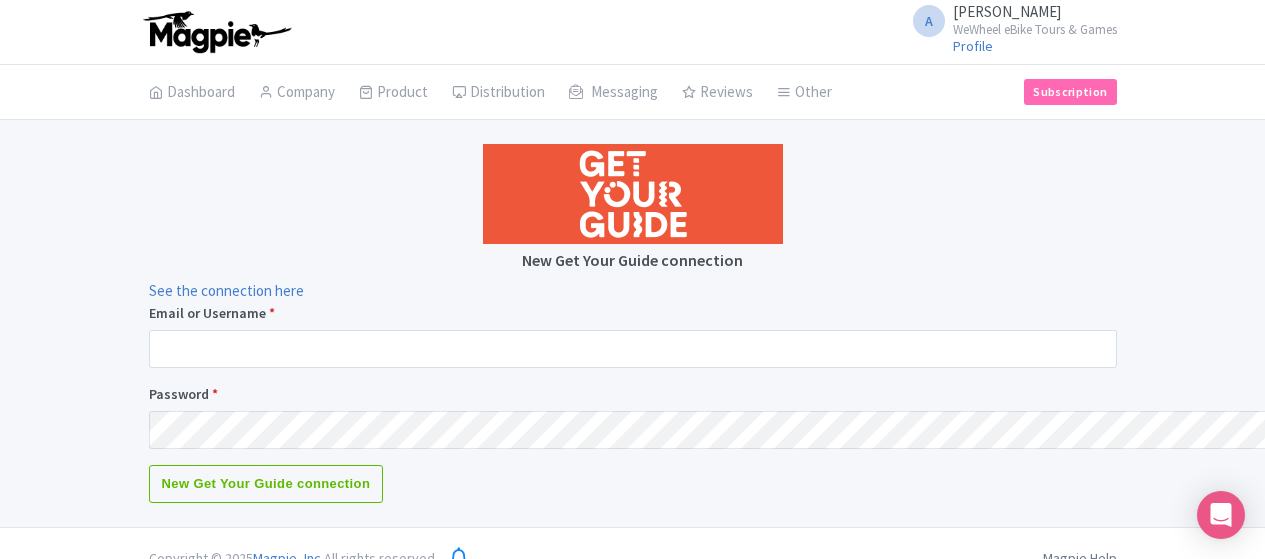 scroll, scrollTop: 0, scrollLeft: 0, axis: both 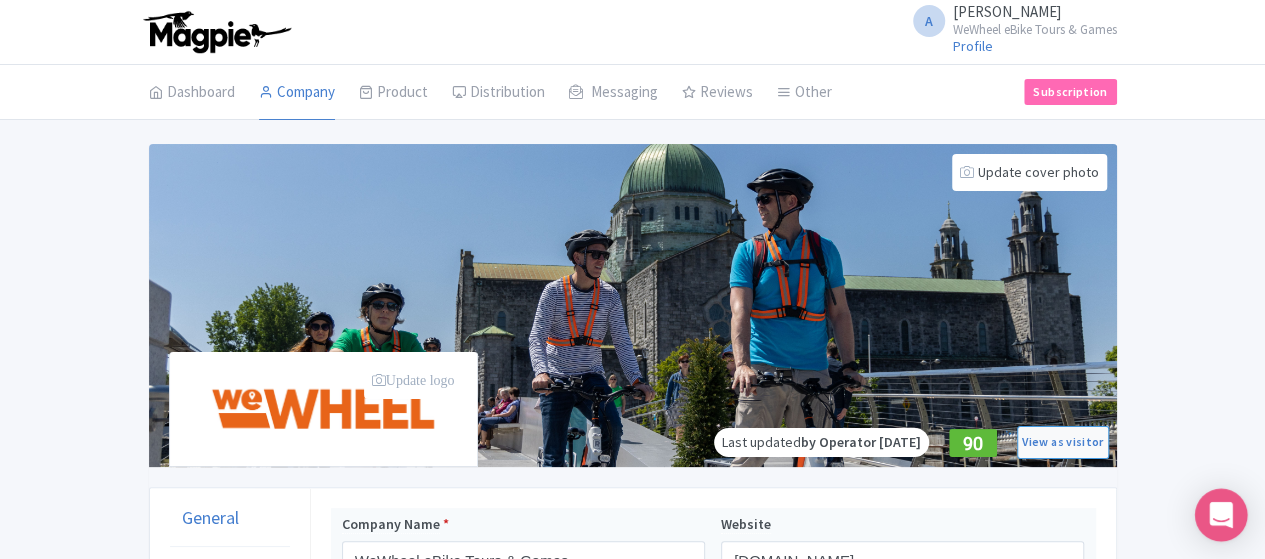 click at bounding box center [1221, 515] 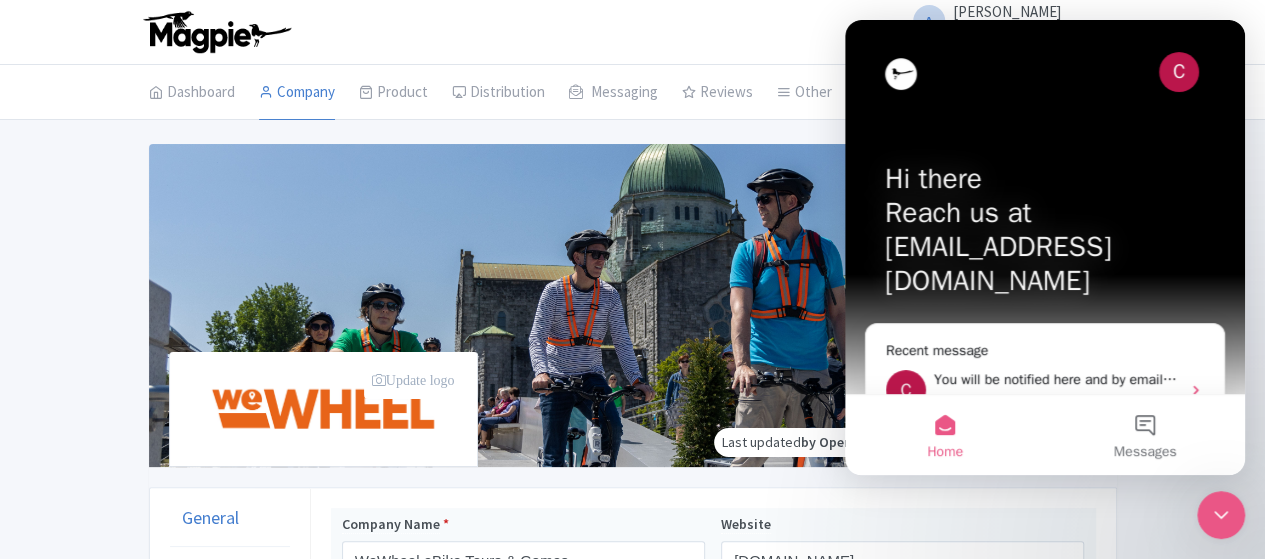 scroll, scrollTop: 0, scrollLeft: 0, axis: both 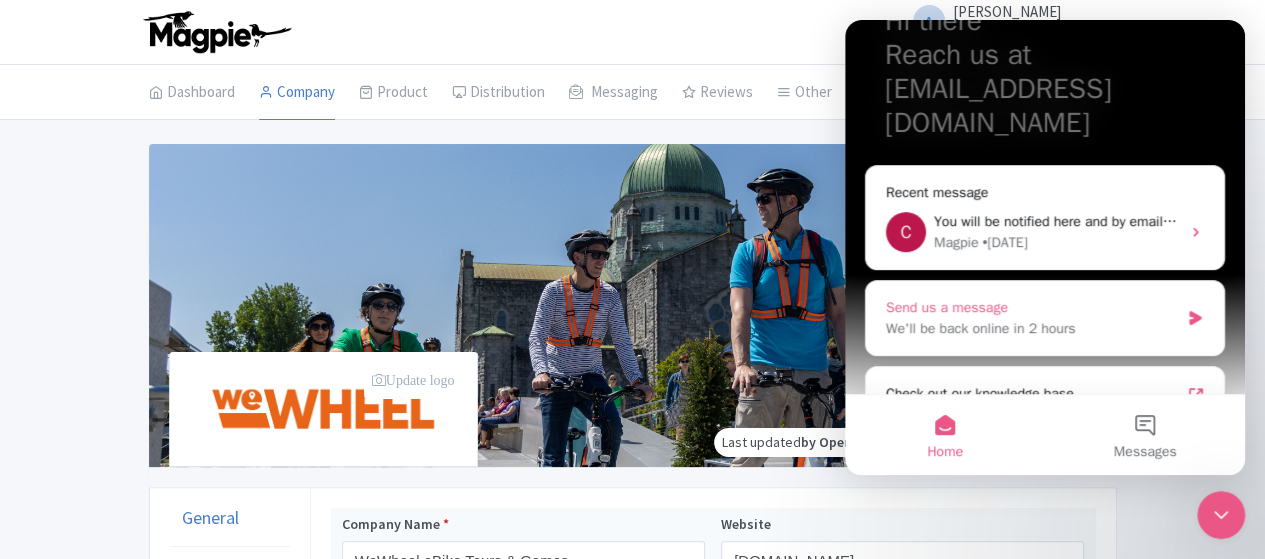 click on "We'll be back online in 2 hours" at bounding box center (1032, 328) 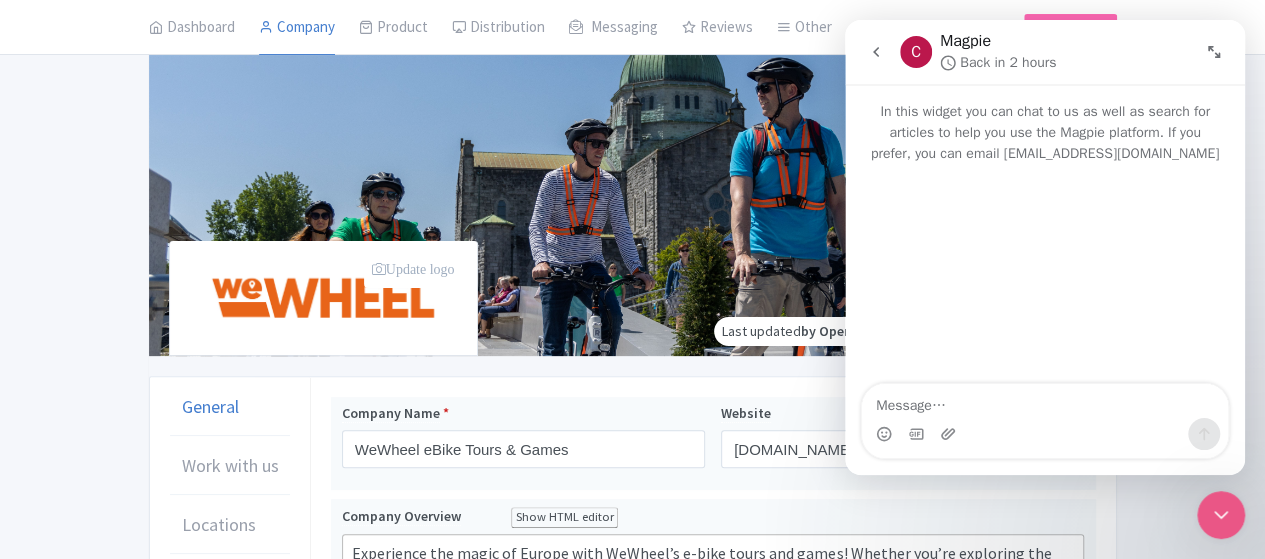 scroll, scrollTop: 200, scrollLeft: 0, axis: vertical 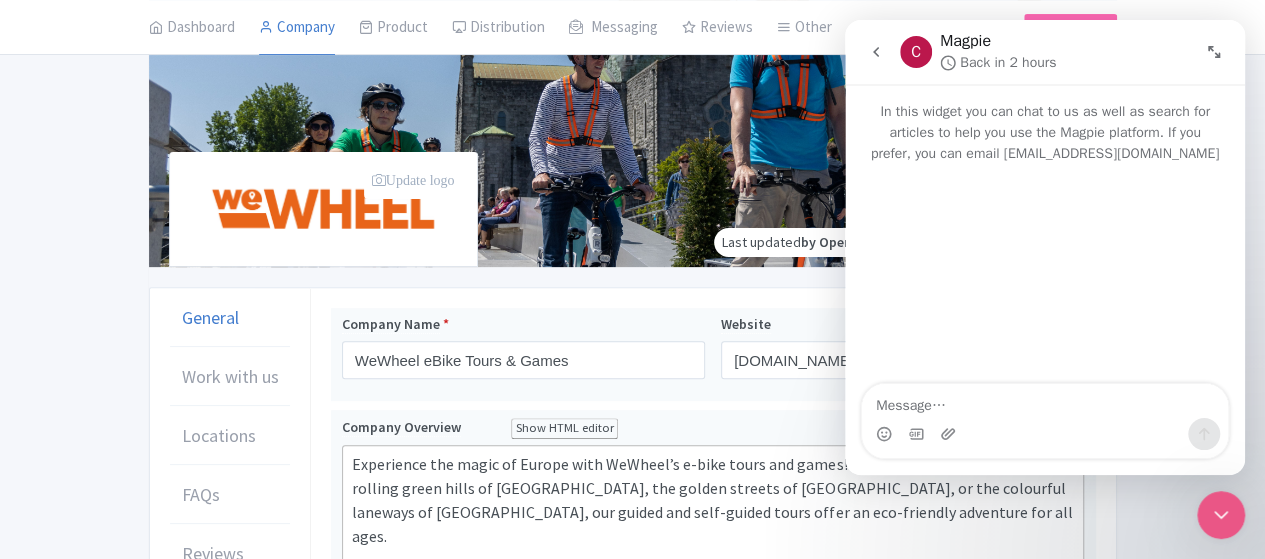 click at bounding box center (1045, 401) 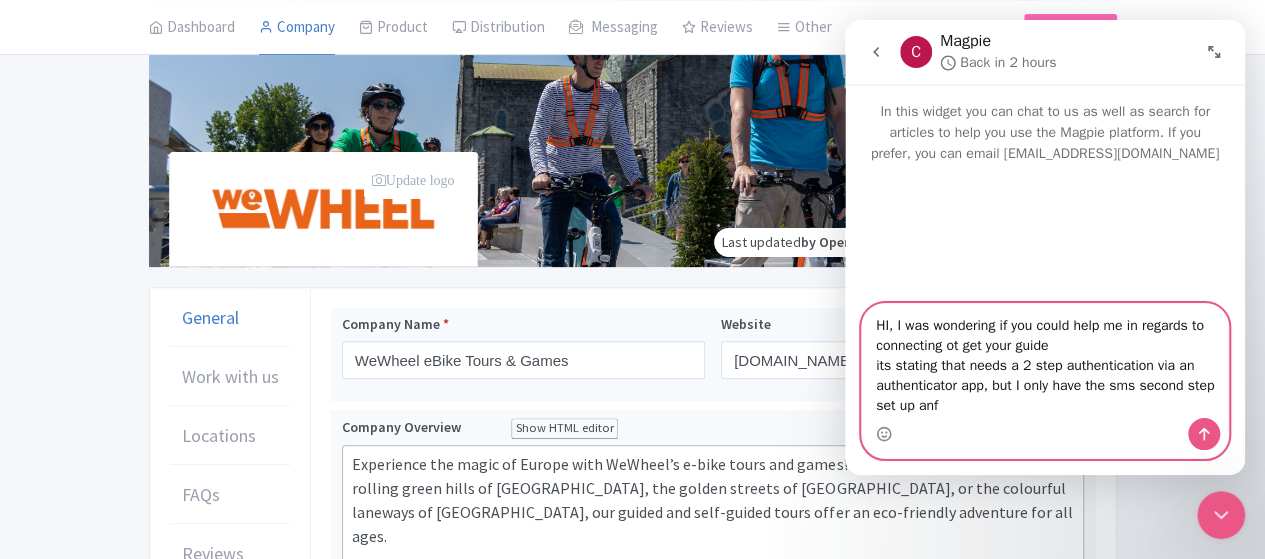 click on "HI, I was wondering if you could help me in regards to connecting ot get your guide
its stating that needs a 2 step authentication via an authenticator app, but I only have the sms second step set up anf" at bounding box center [1045, 361] 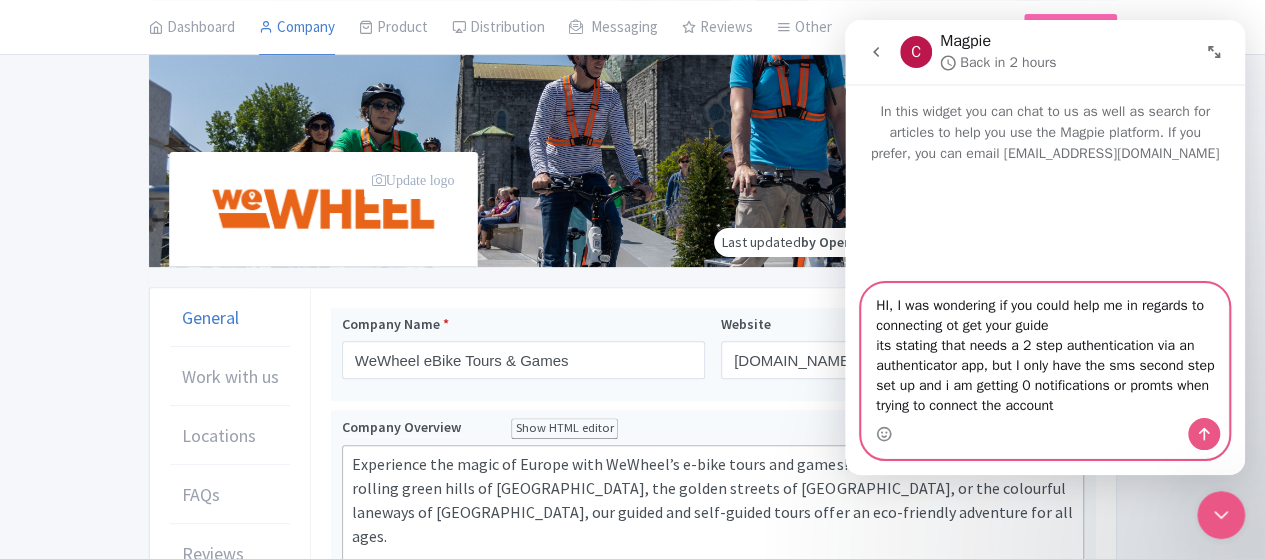 click on "HI, I was wondering if you could help me in regards to connecting ot get your guide
its stating that needs a 2 step authentication via an authenticator app, but I only have the sms second step set up and i am getting 0 notifications or promts when trying to connect the account" at bounding box center (1045, 351) 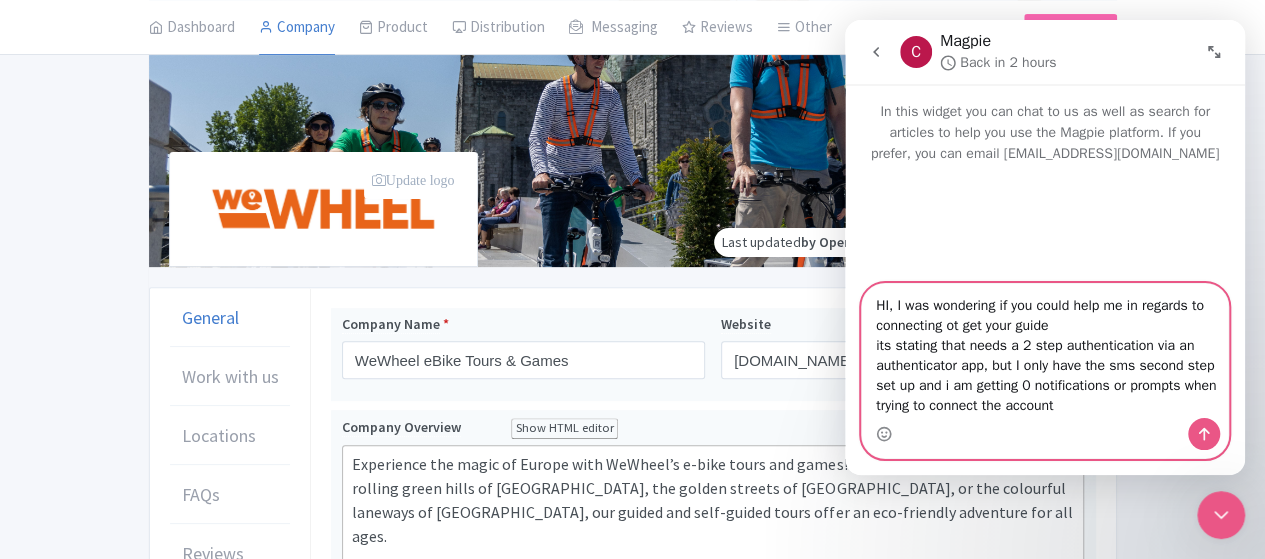 type on "HI, I was wondering if you could help me in regards to connecting ot get your guide
its stating that needs a 2 step authentication via an authenticator app, but I only have the sms second step set up and i am getting 0 notifications or prompts when trying to connect the account" 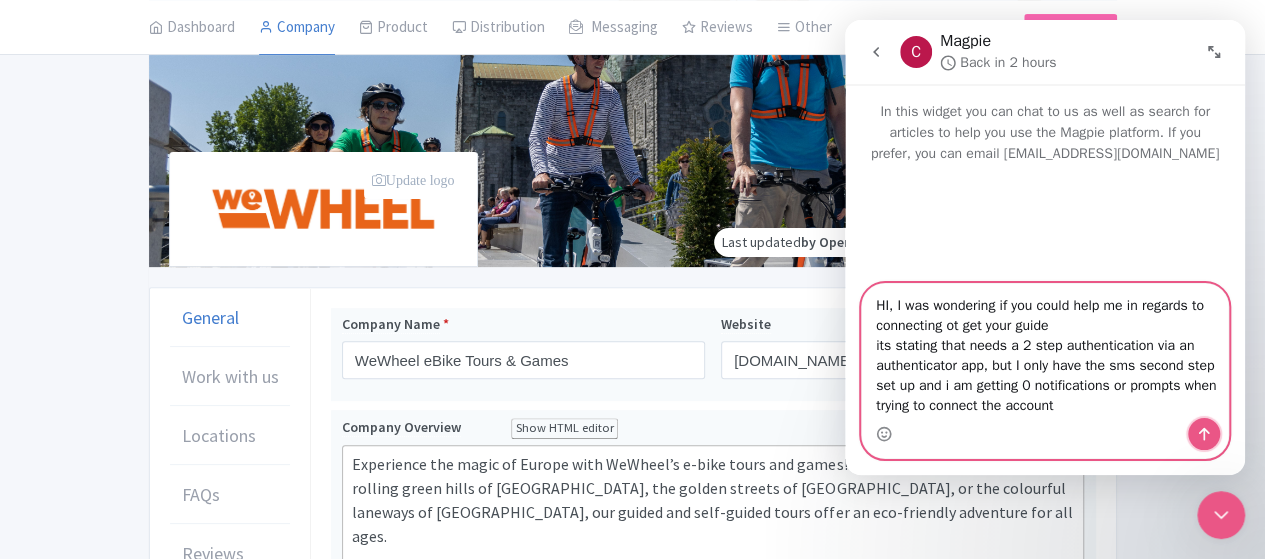 click 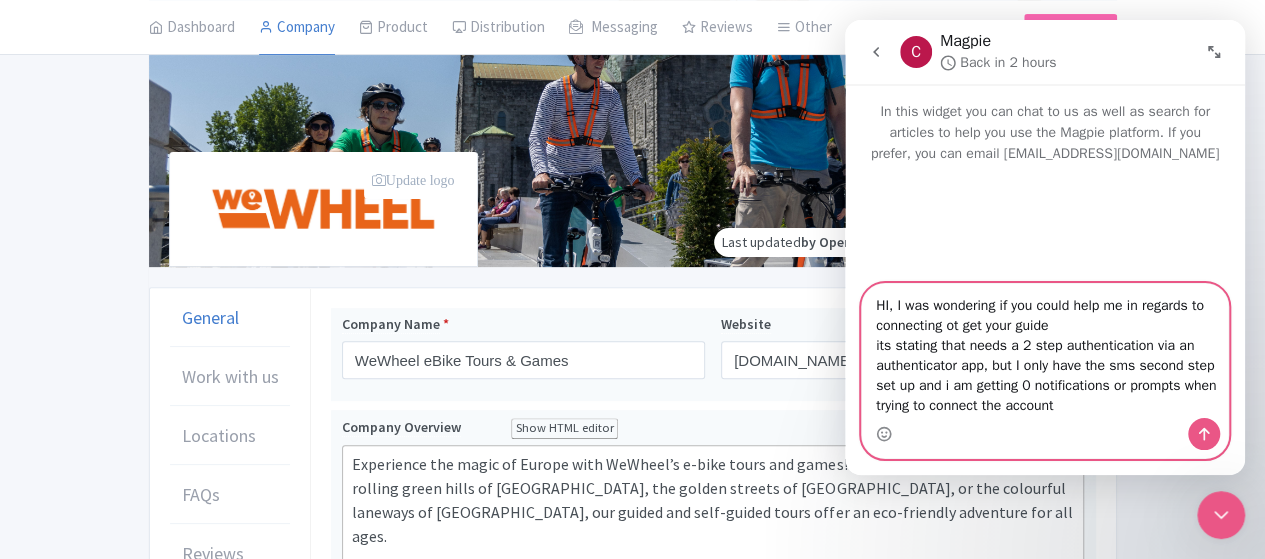 type 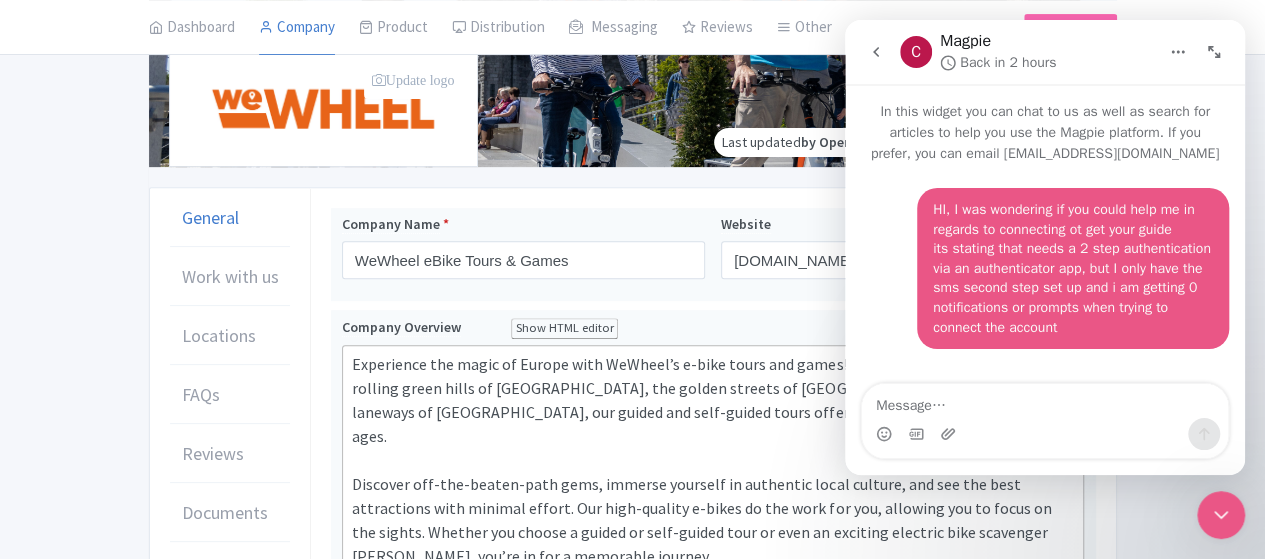 scroll, scrollTop: 400, scrollLeft: 0, axis: vertical 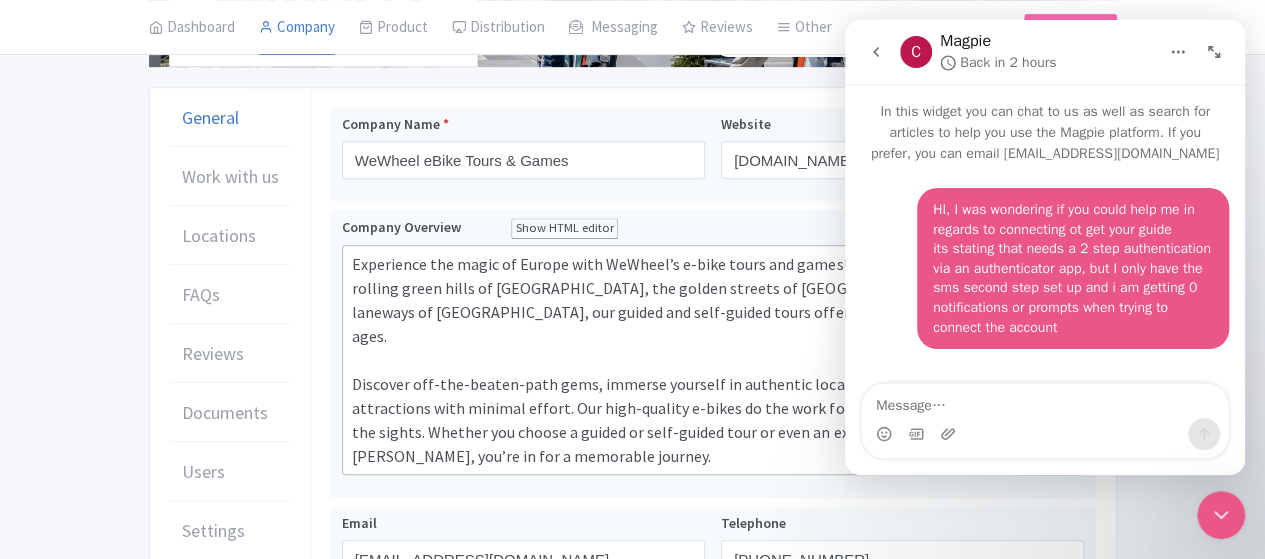 click 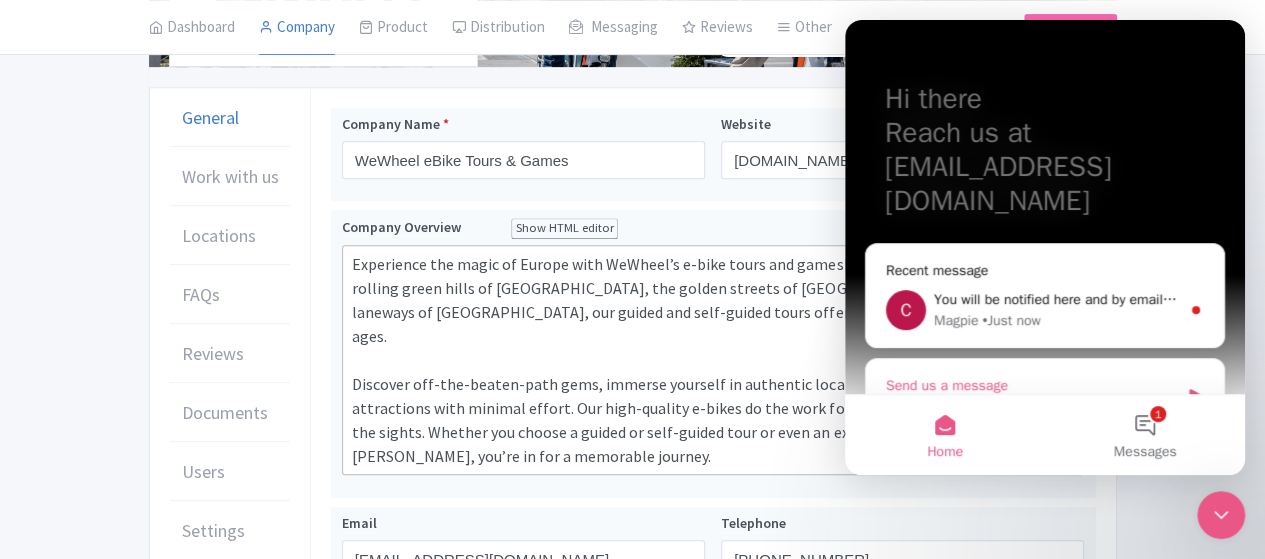 scroll, scrollTop: 158, scrollLeft: 0, axis: vertical 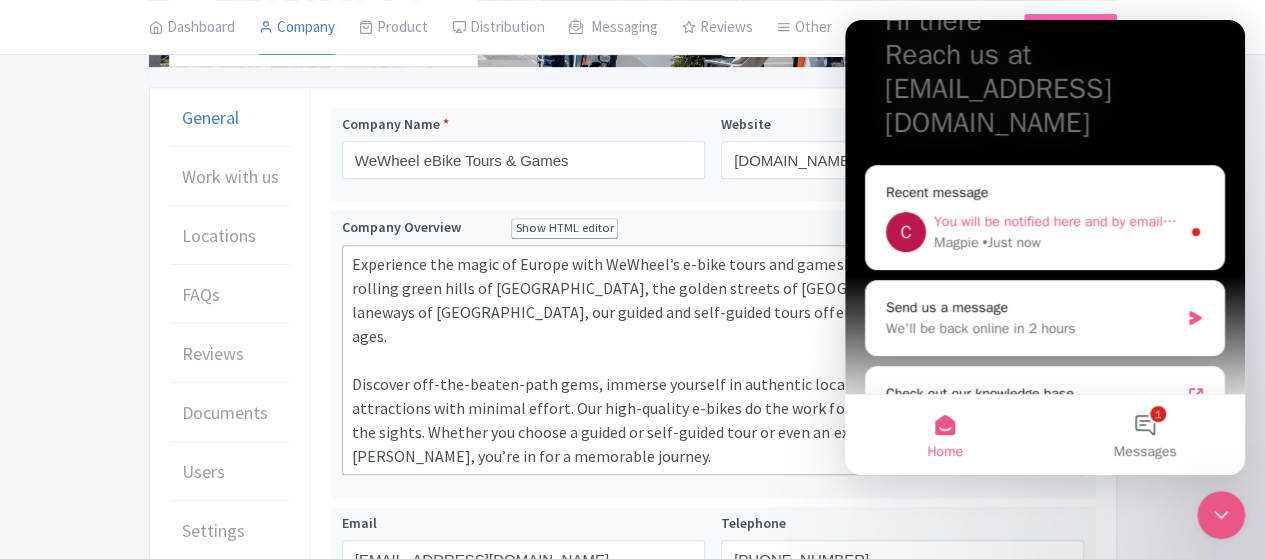 click on "You will be notified here and by email ([PERSON_NAME][EMAIL_ADDRESS][PERSON_NAME][DOMAIN_NAME])" at bounding box center [1265, 221] 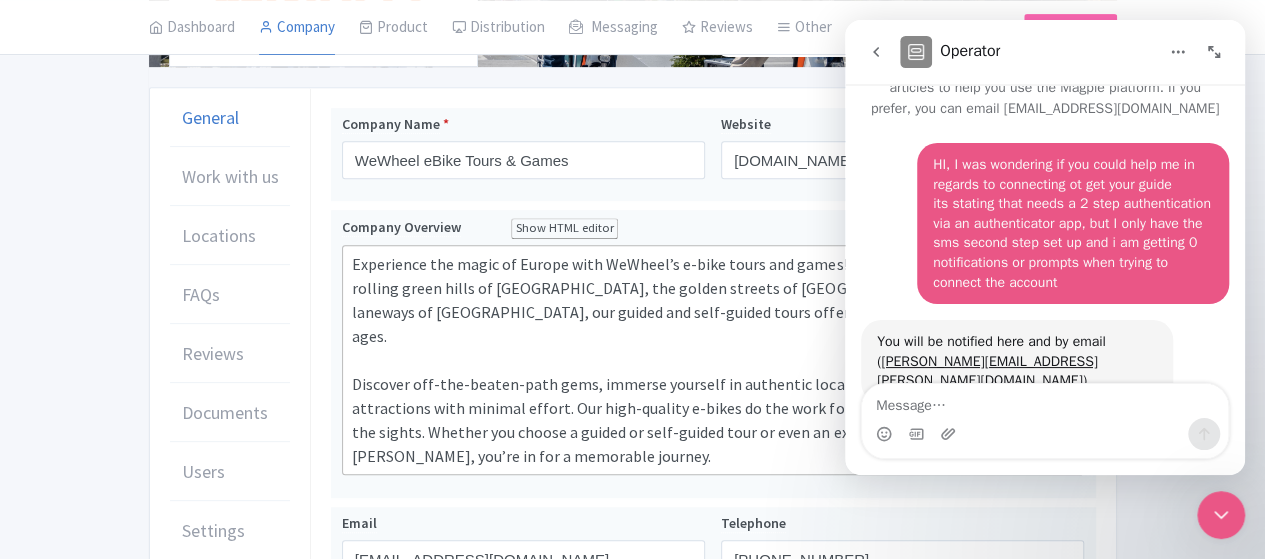 scroll, scrollTop: 85, scrollLeft: 0, axis: vertical 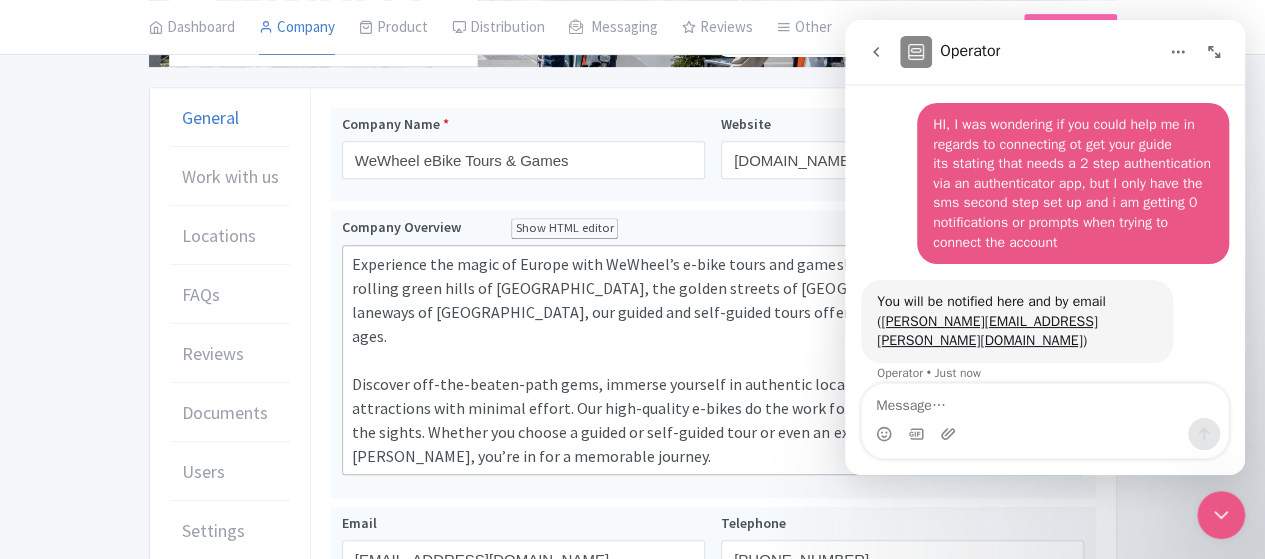 click 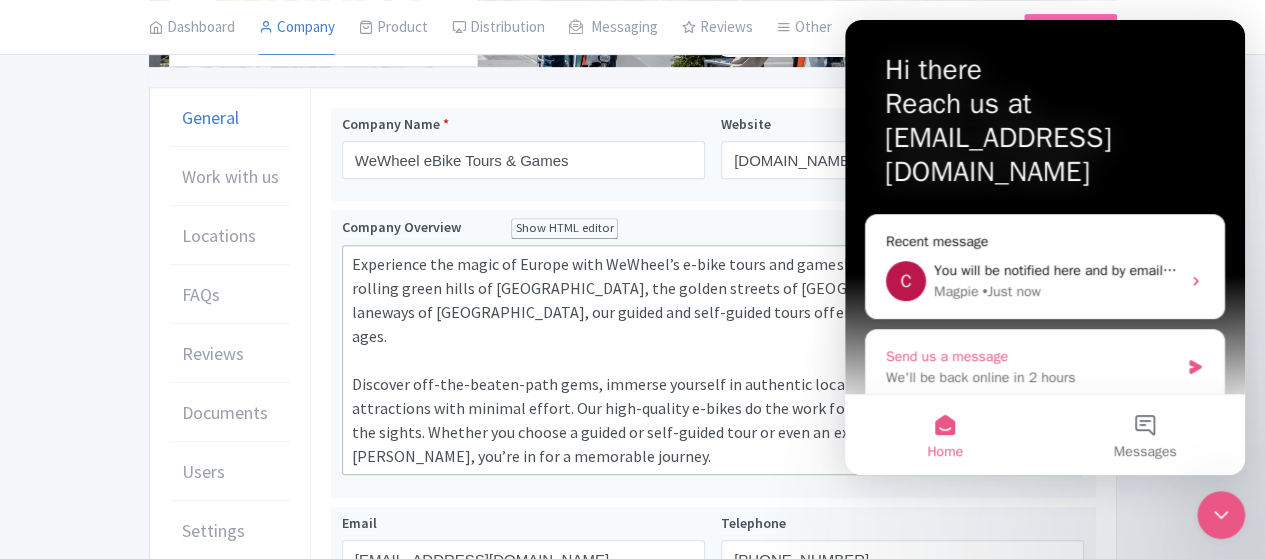 scroll, scrollTop: 158, scrollLeft: 0, axis: vertical 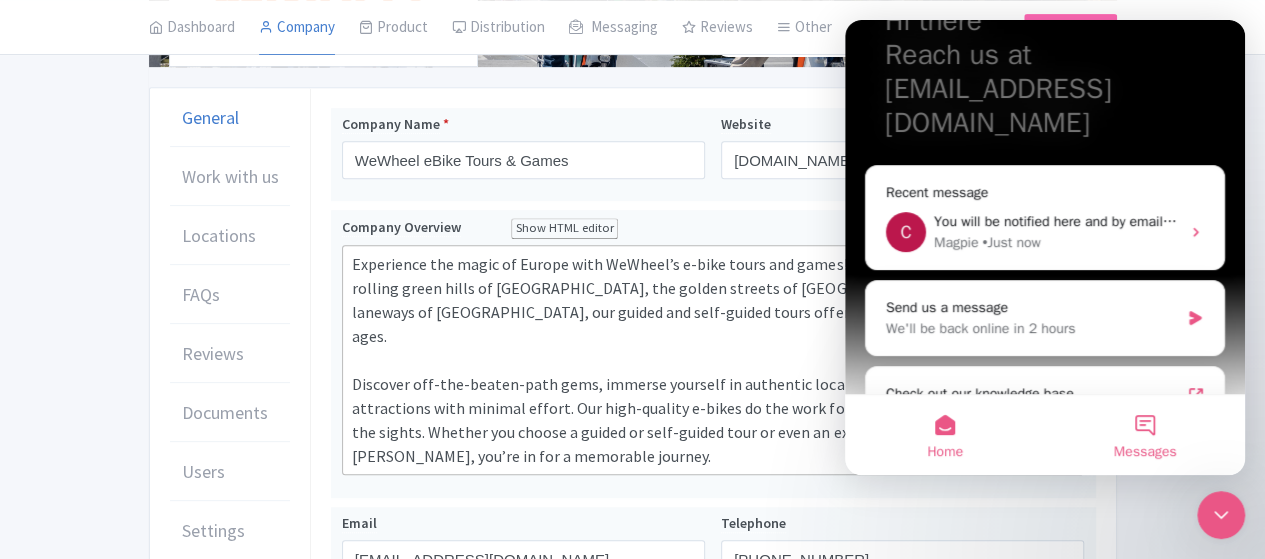 click on "Messages" at bounding box center (1145, 435) 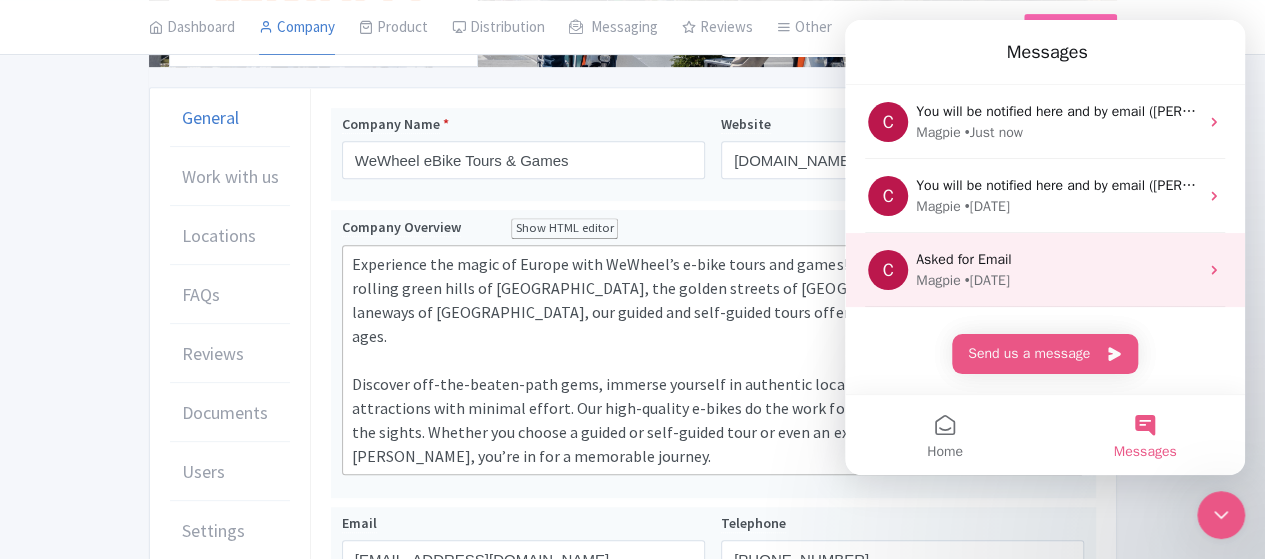 click on "Asked for Email" at bounding box center (1057, 259) 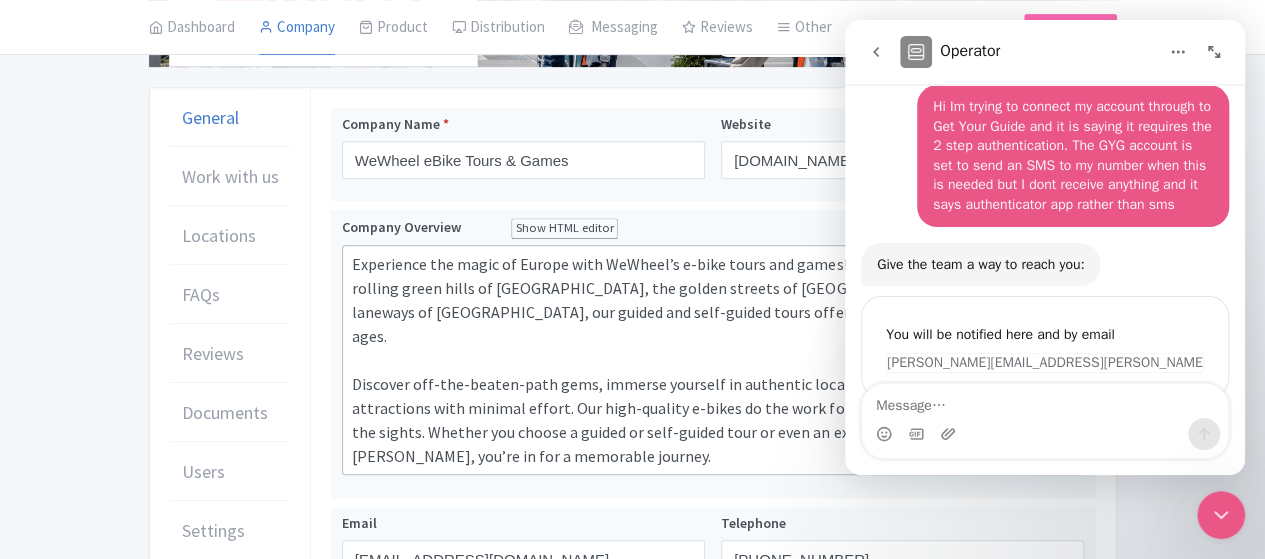 scroll, scrollTop: 145, scrollLeft: 0, axis: vertical 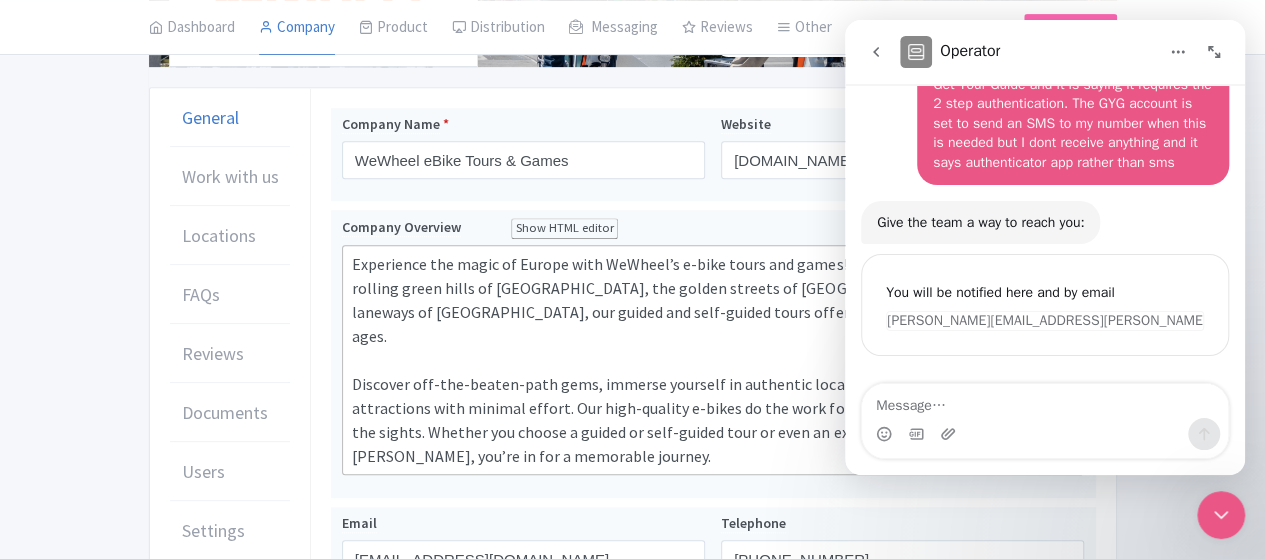 click at bounding box center [1045, 401] 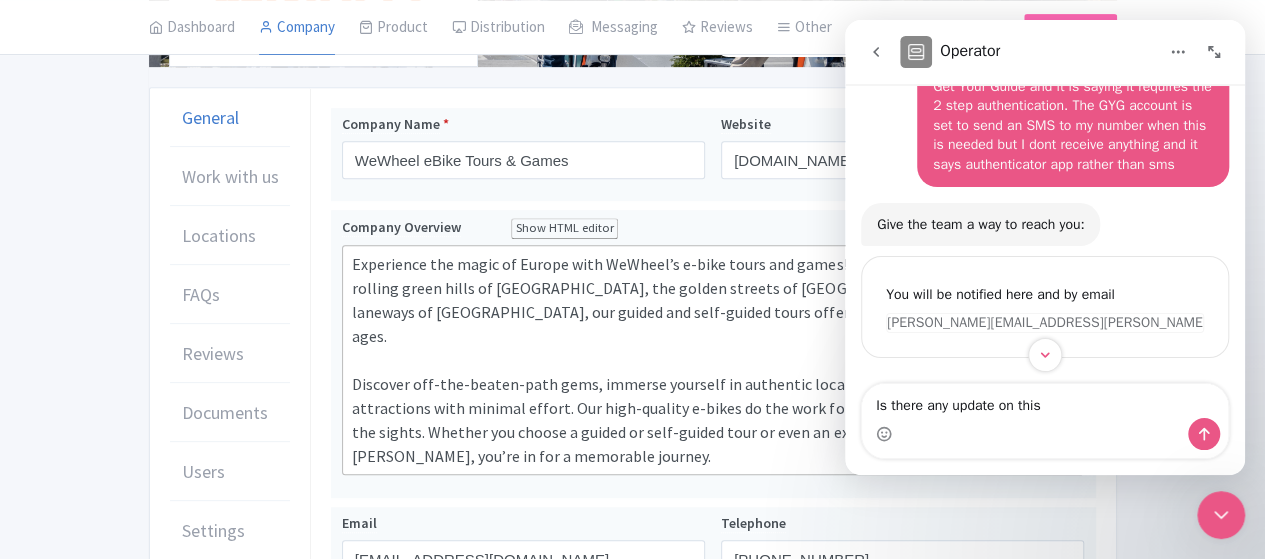 scroll, scrollTop: 145, scrollLeft: 0, axis: vertical 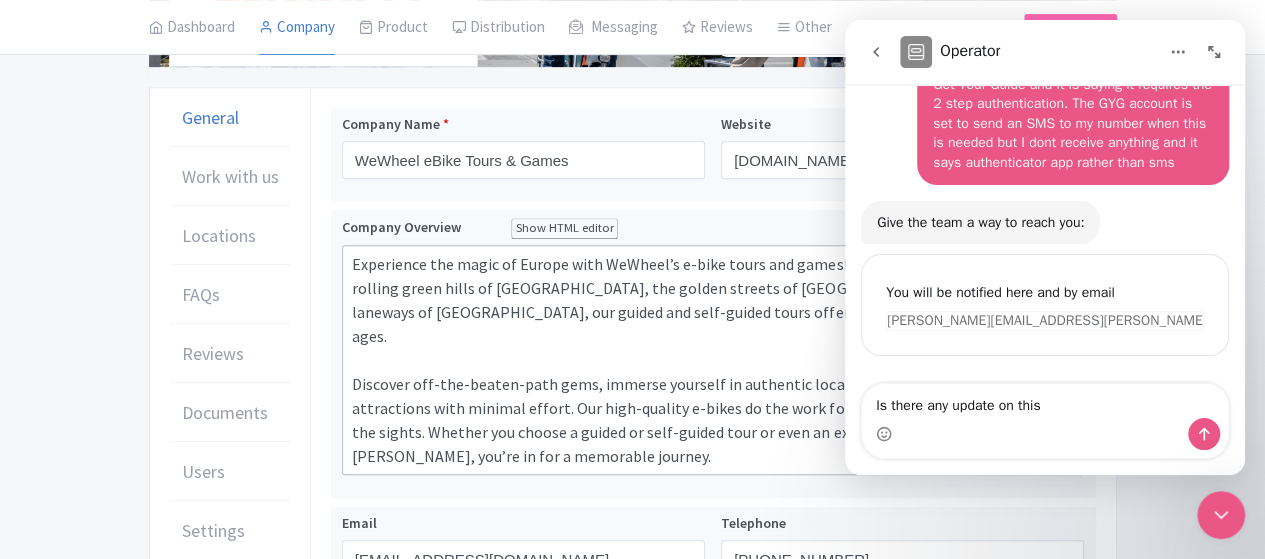 type on "Is there any update on this" 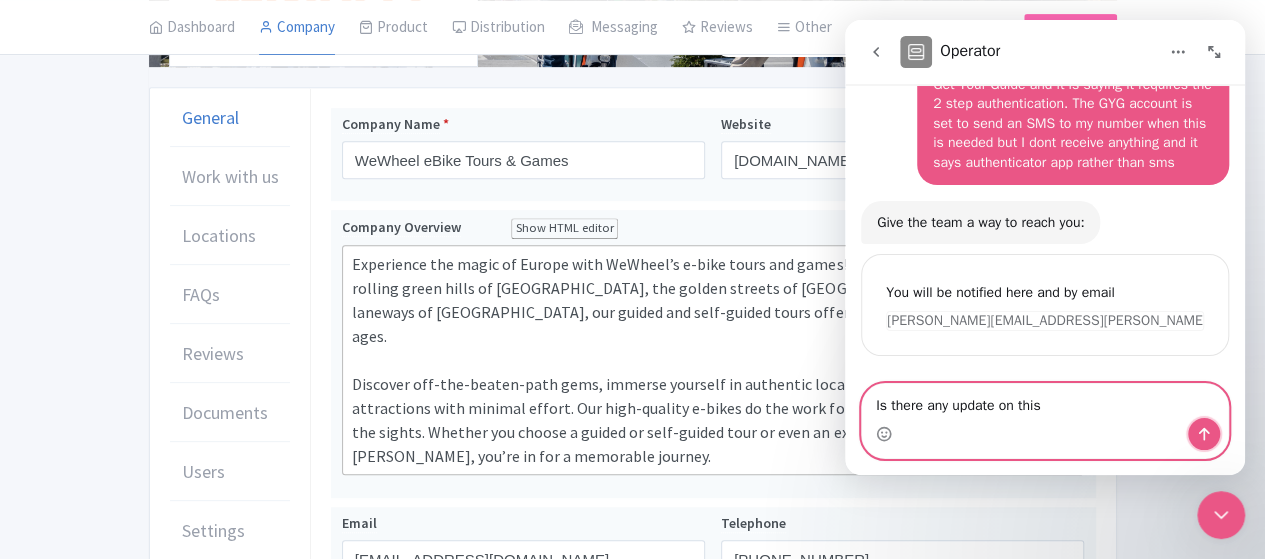 click at bounding box center [1204, 434] 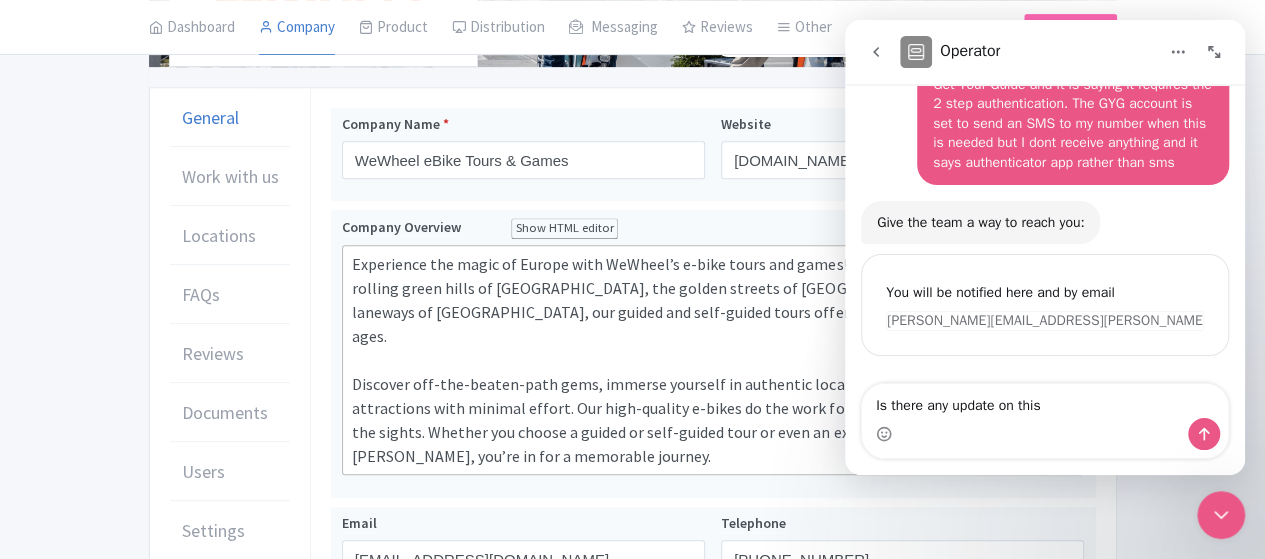type 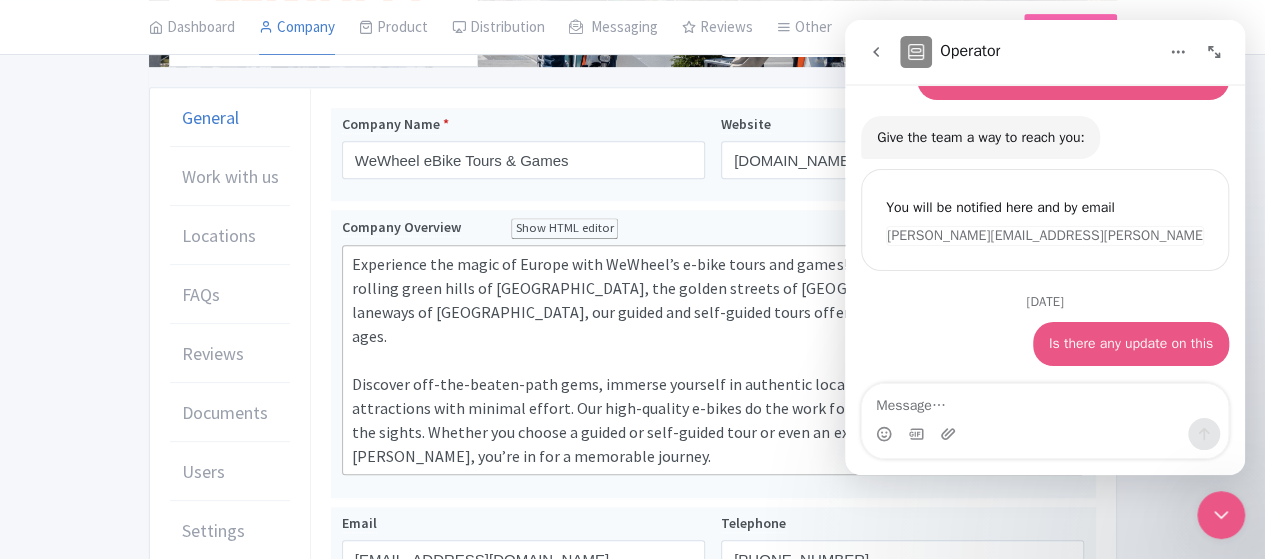 scroll, scrollTop: 258, scrollLeft: 0, axis: vertical 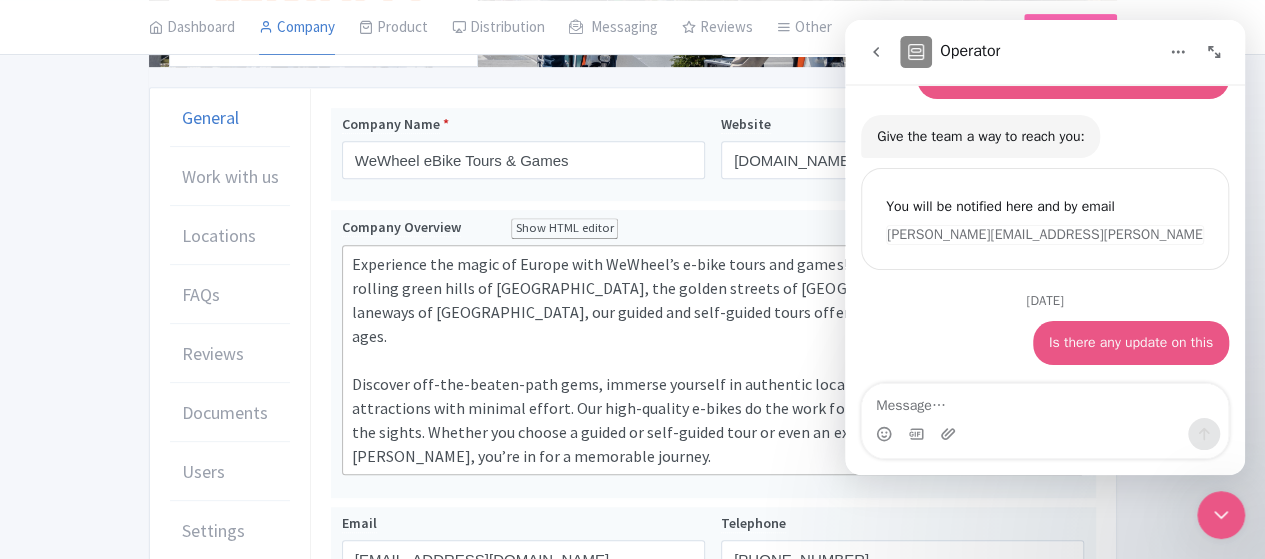 click 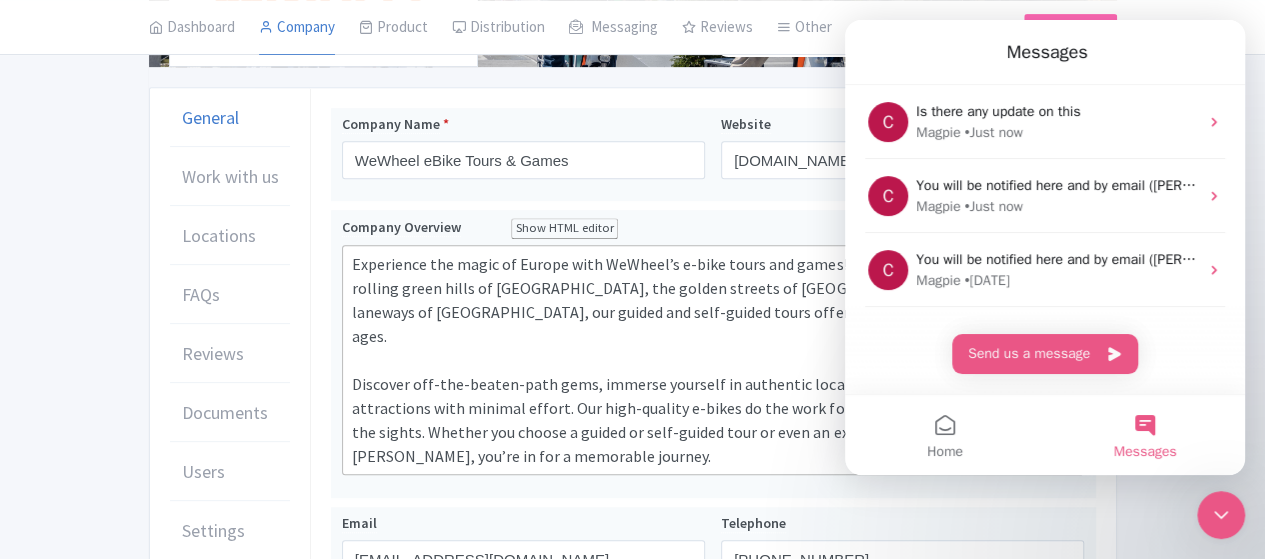 scroll, scrollTop: 0, scrollLeft: 0, axis: both 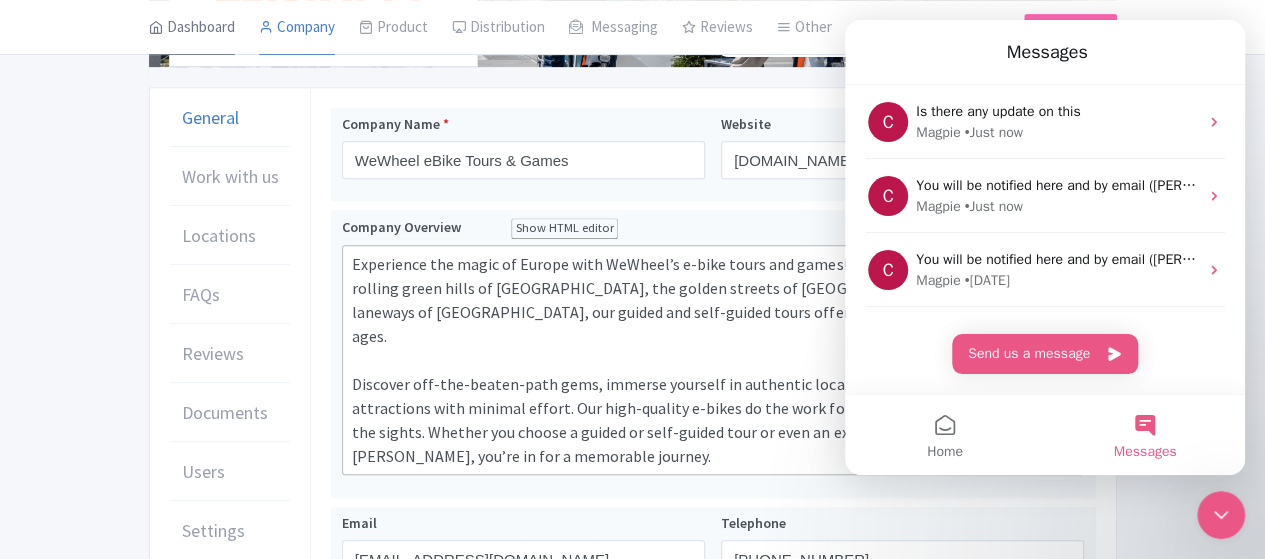 click on "Dashboard" at bounding box center (192, 28) 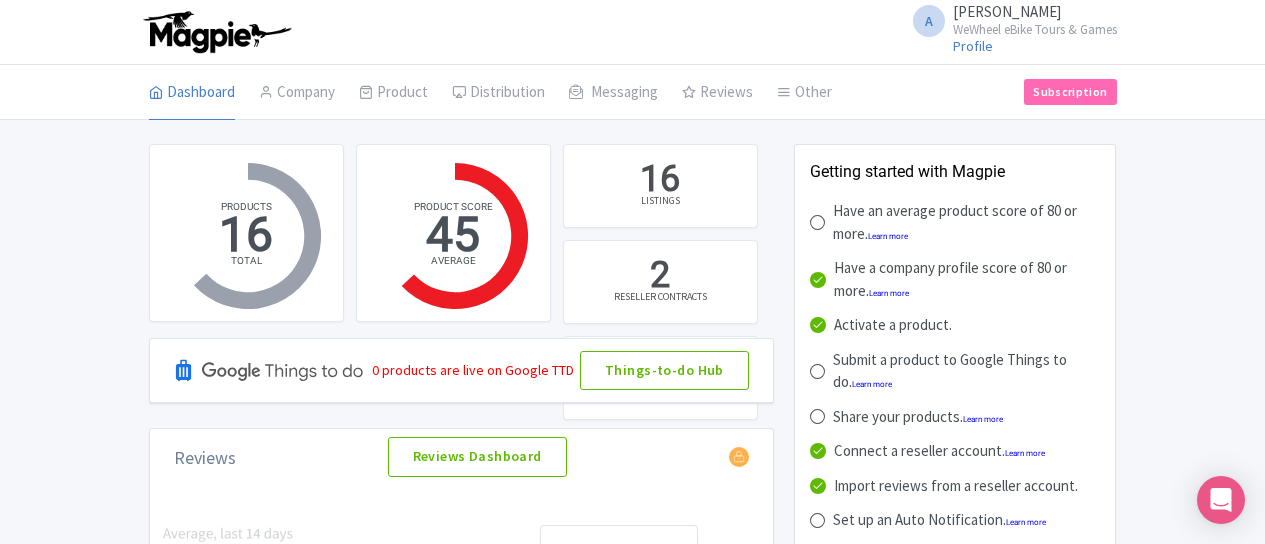 scroll, scrollTop: 0, scrollLeft: 0, axis: both 